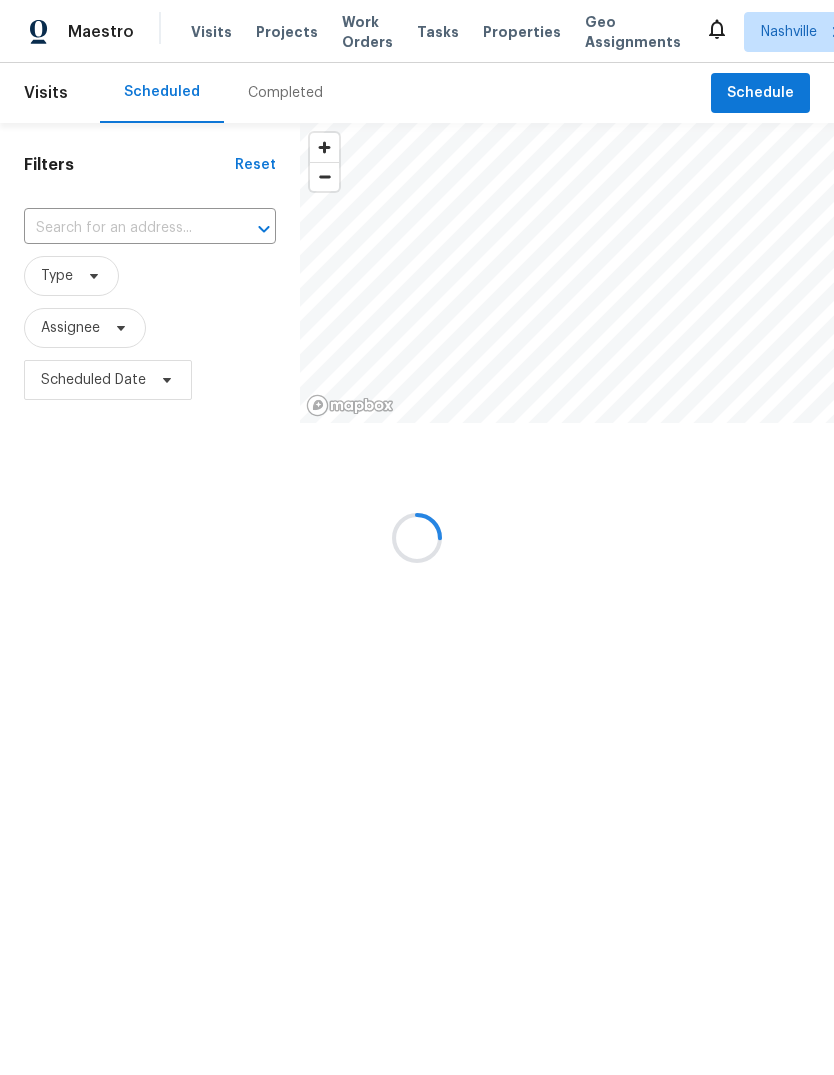 scroll, scrollTop: 0, scrollLeft: 0, axis: both 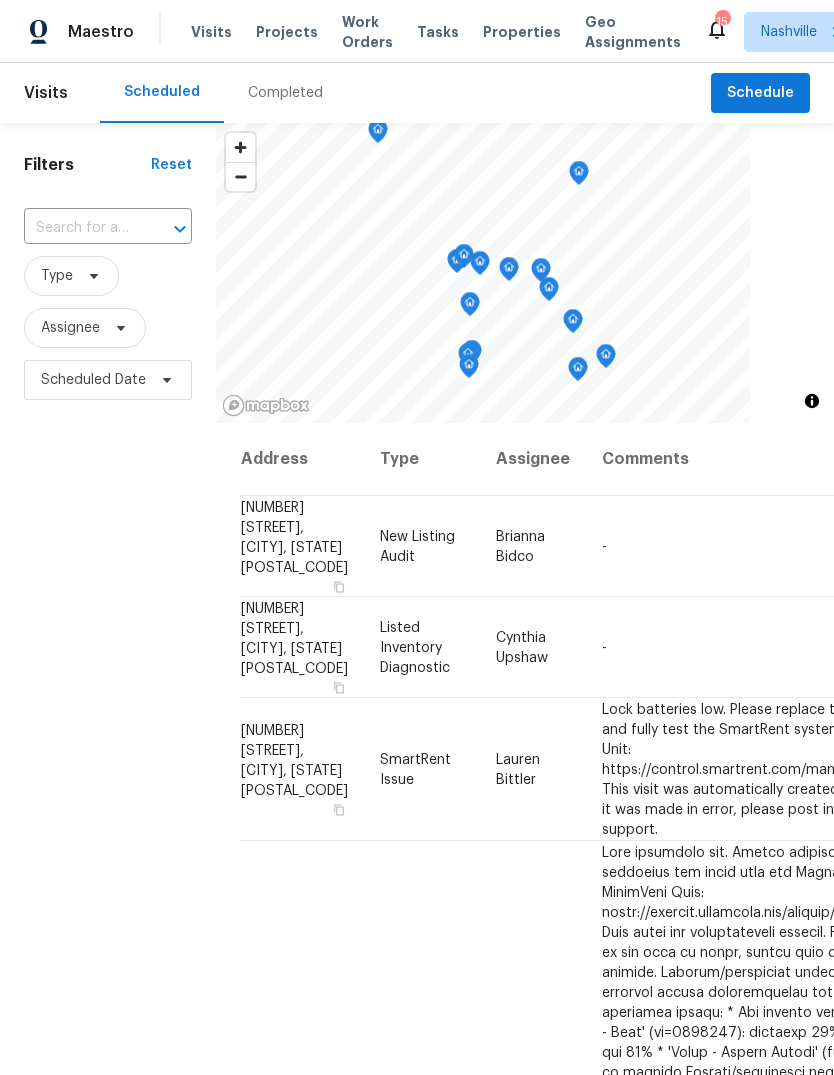 click on "Projects" at bounding box center (287, 32) 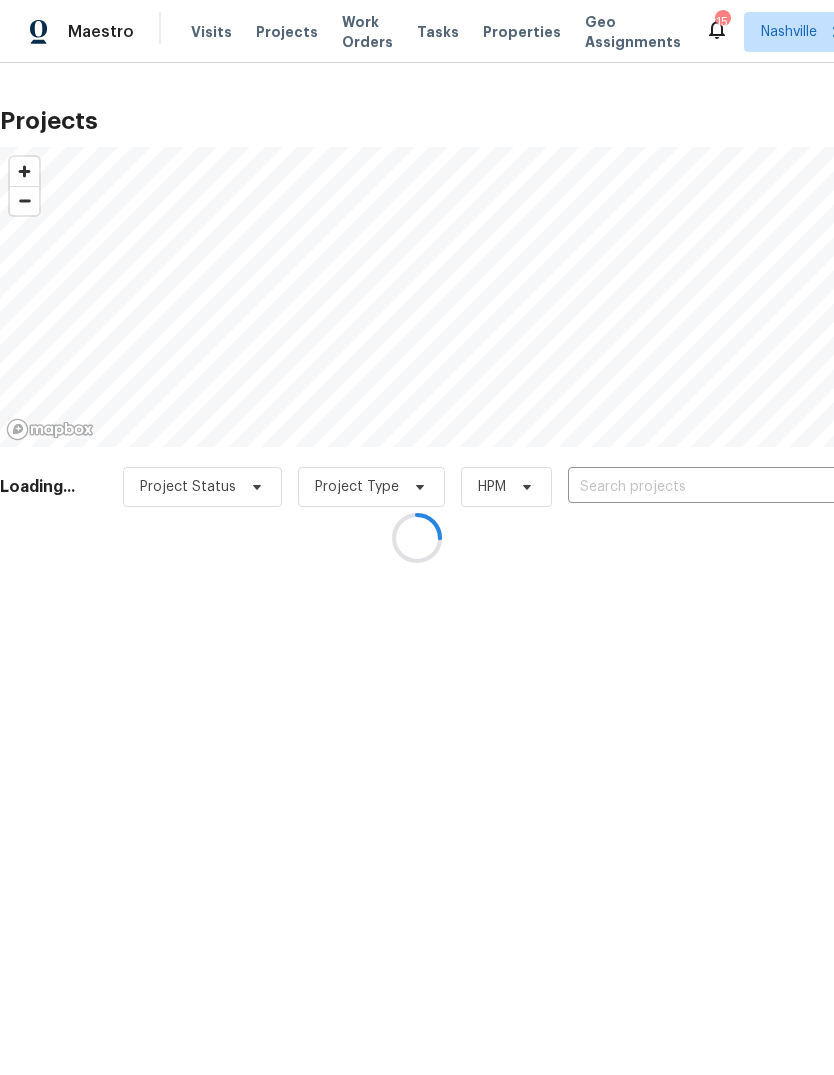 click at bounding box center [417, 537] 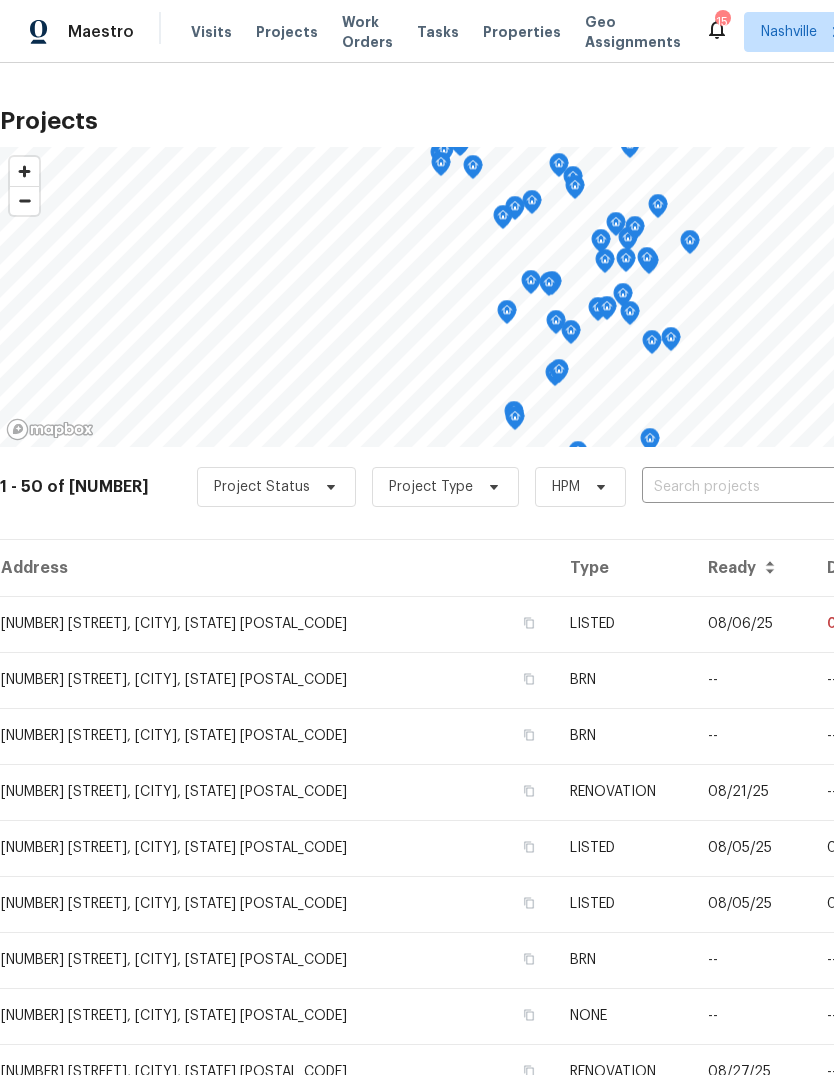click at bounding box center [756, 487] 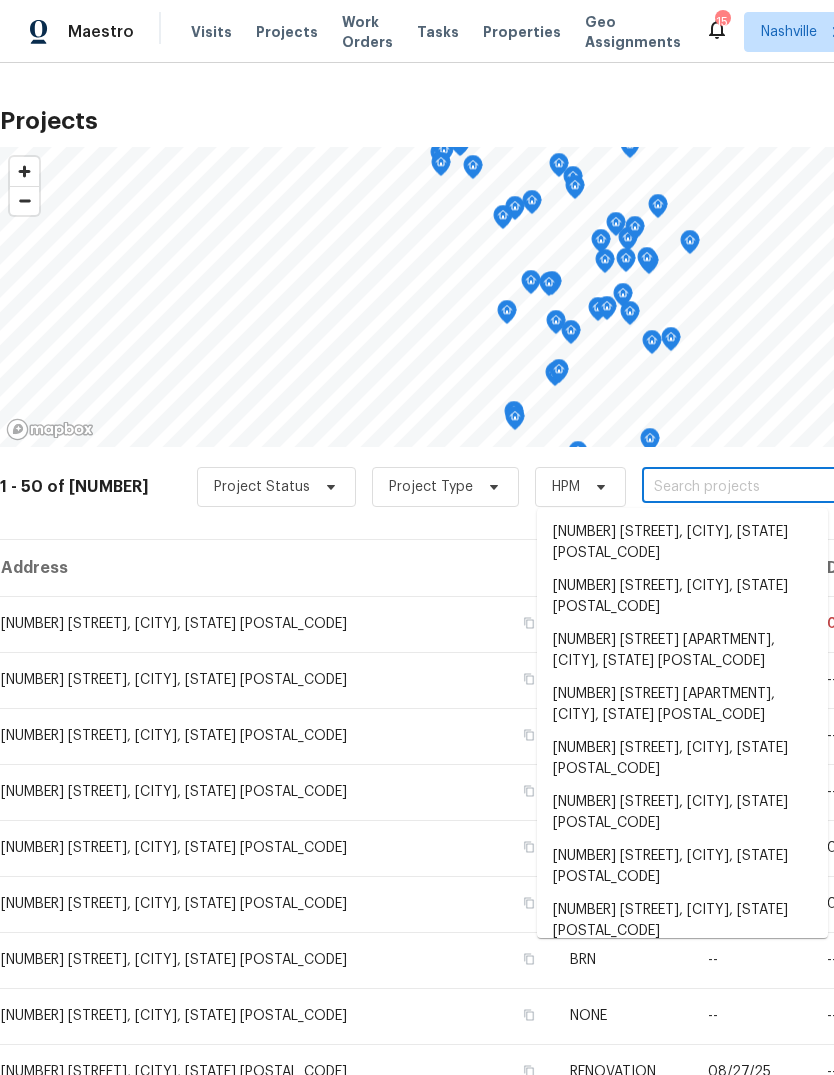 click at bounding box center [756, 487] 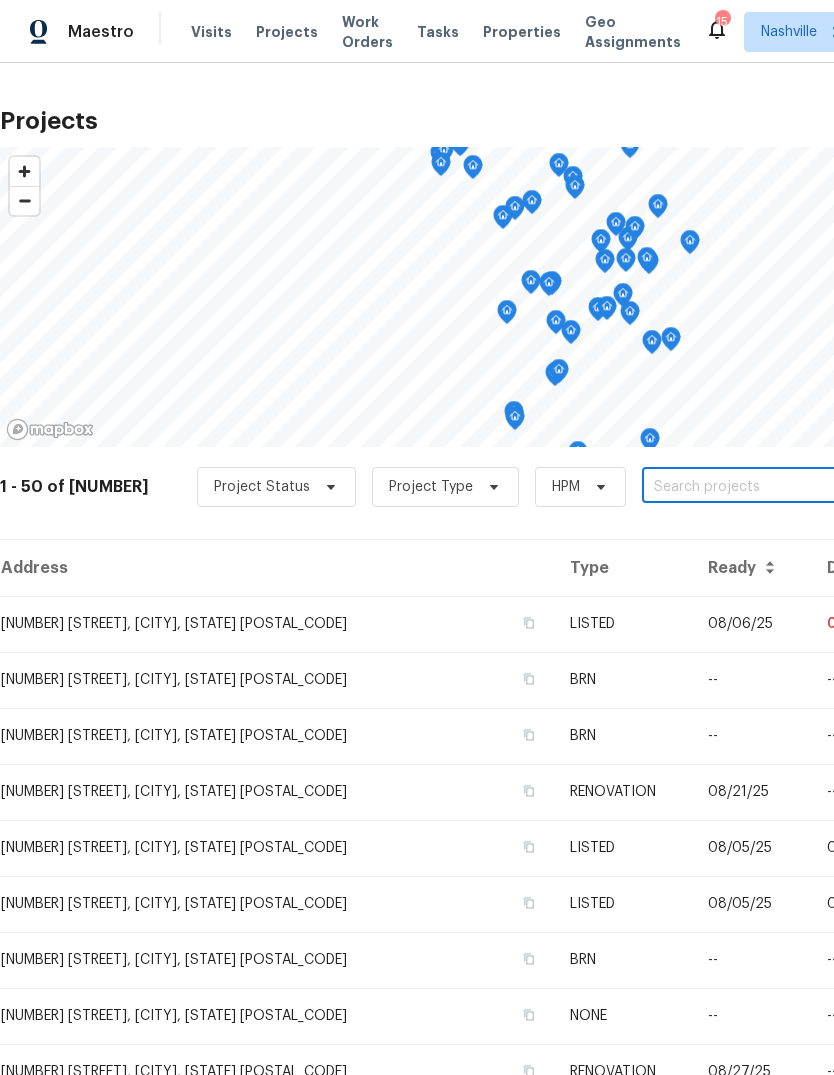 click at bounding box center [756, 487] 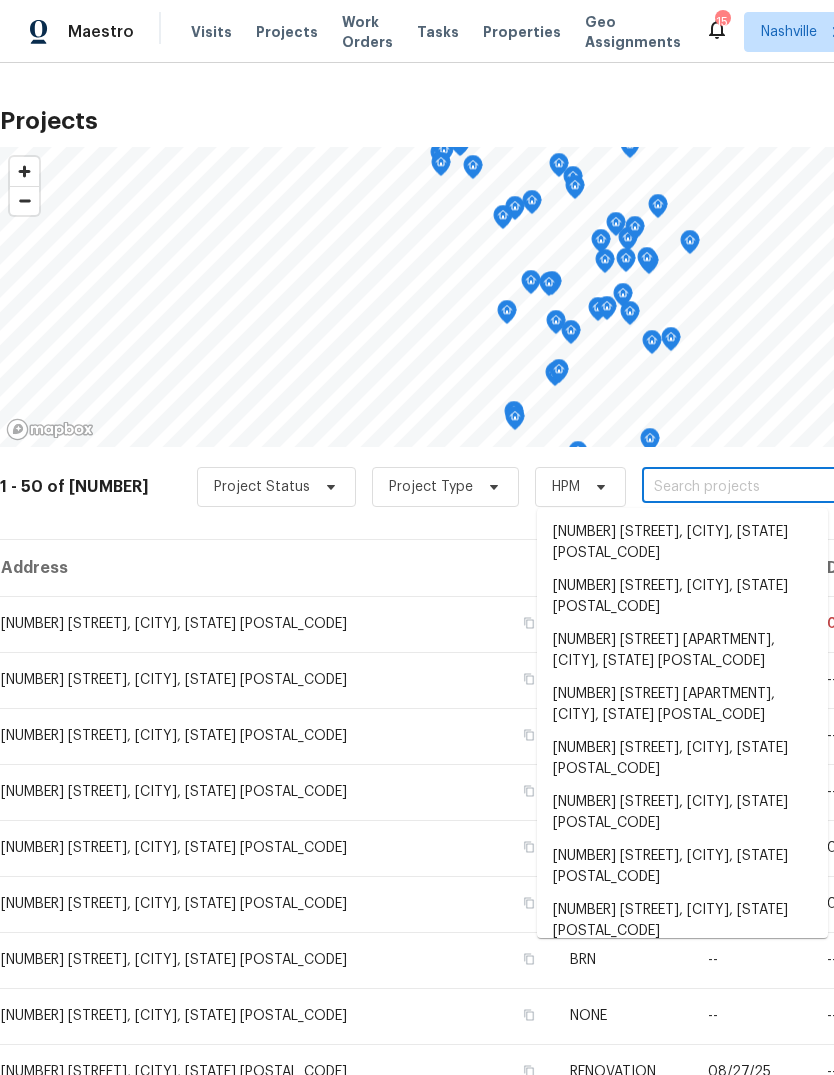 paste on "[NUMBER] [STREET], [CITY], [STATE] [POSTAL_CODE]" 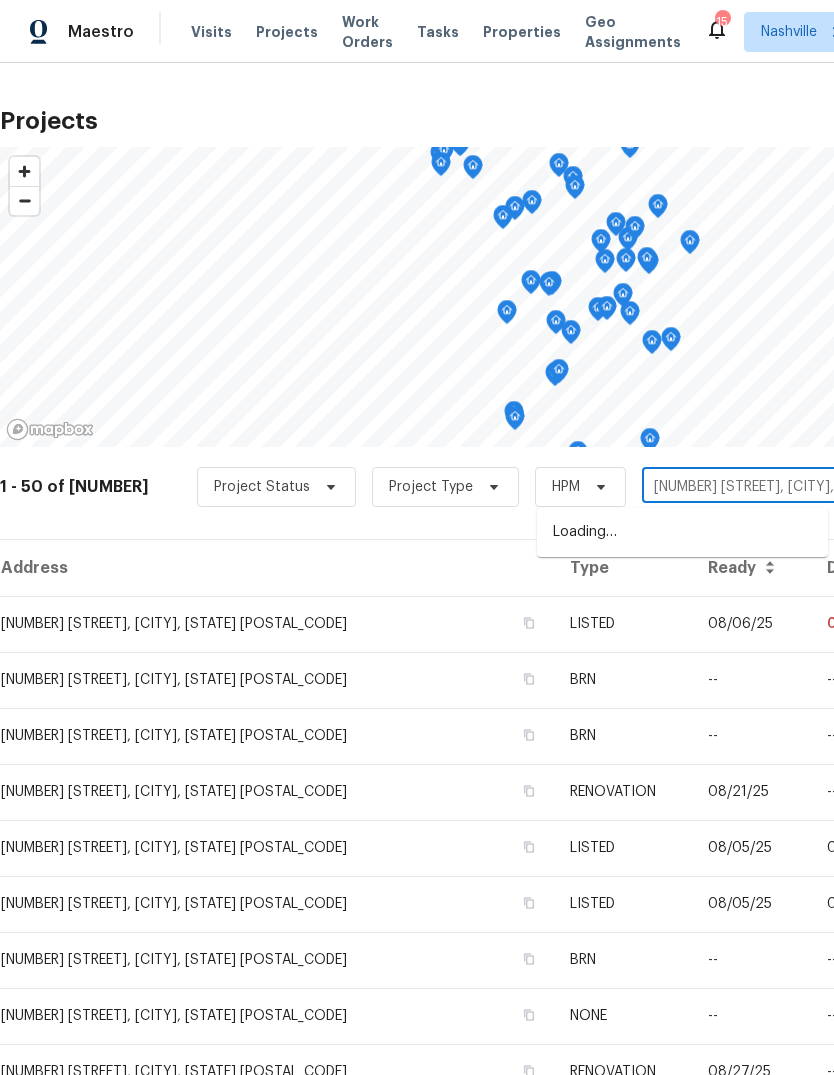 scroll, scrollTop: 0, scrollLeft: 2, axis: horizontal 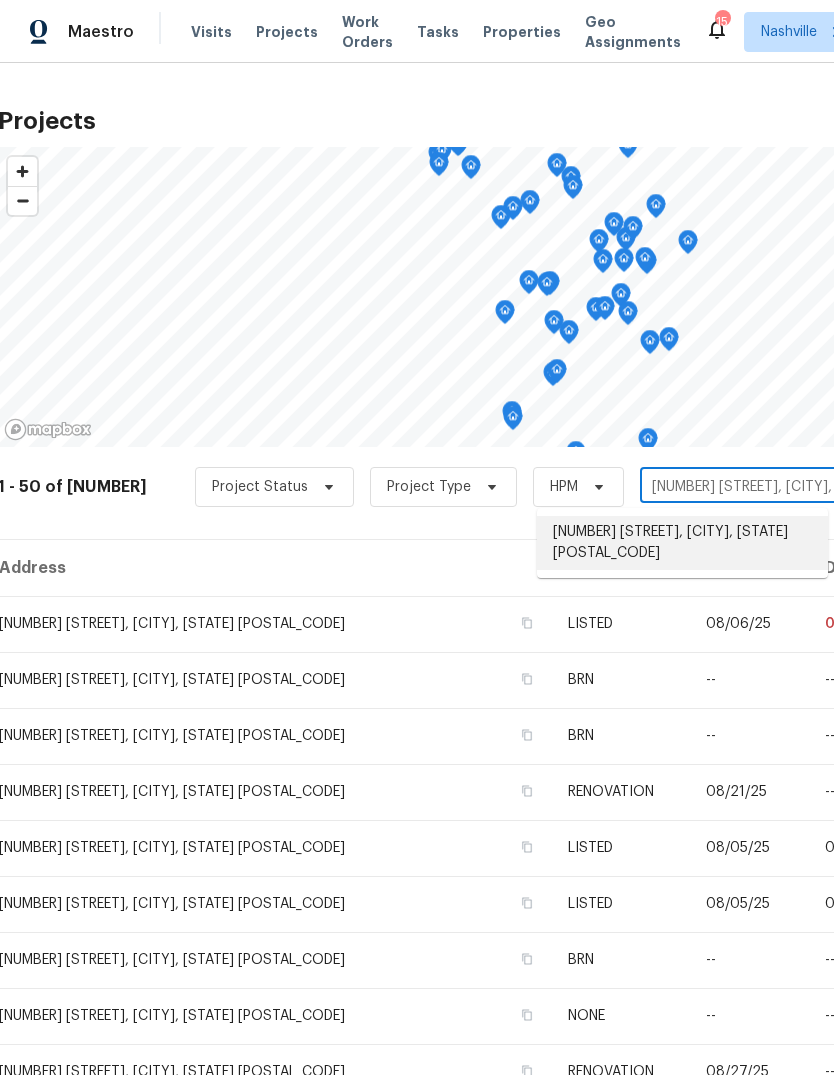 click on "[NUMBER] [STREET], [CITY], [STATE] [POSTAL_CODE]" at bounding box center (682, 543) 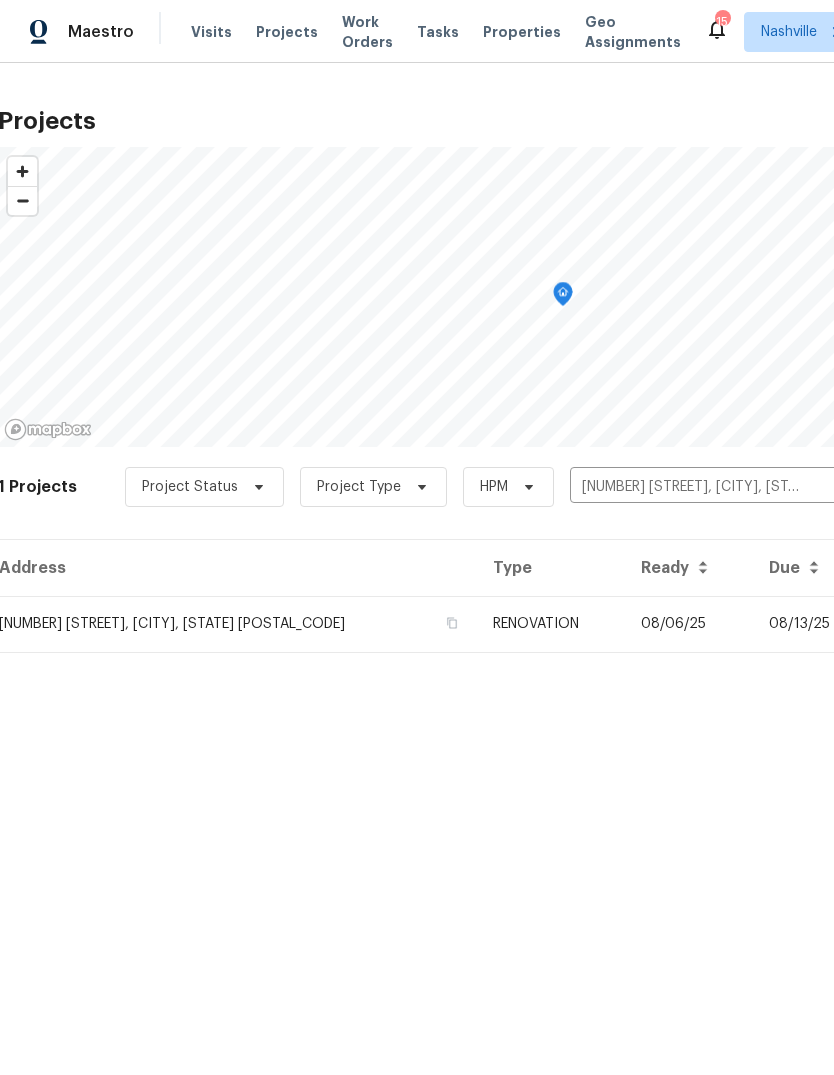 click on "08/06/25" at bounding box center [689, 624] 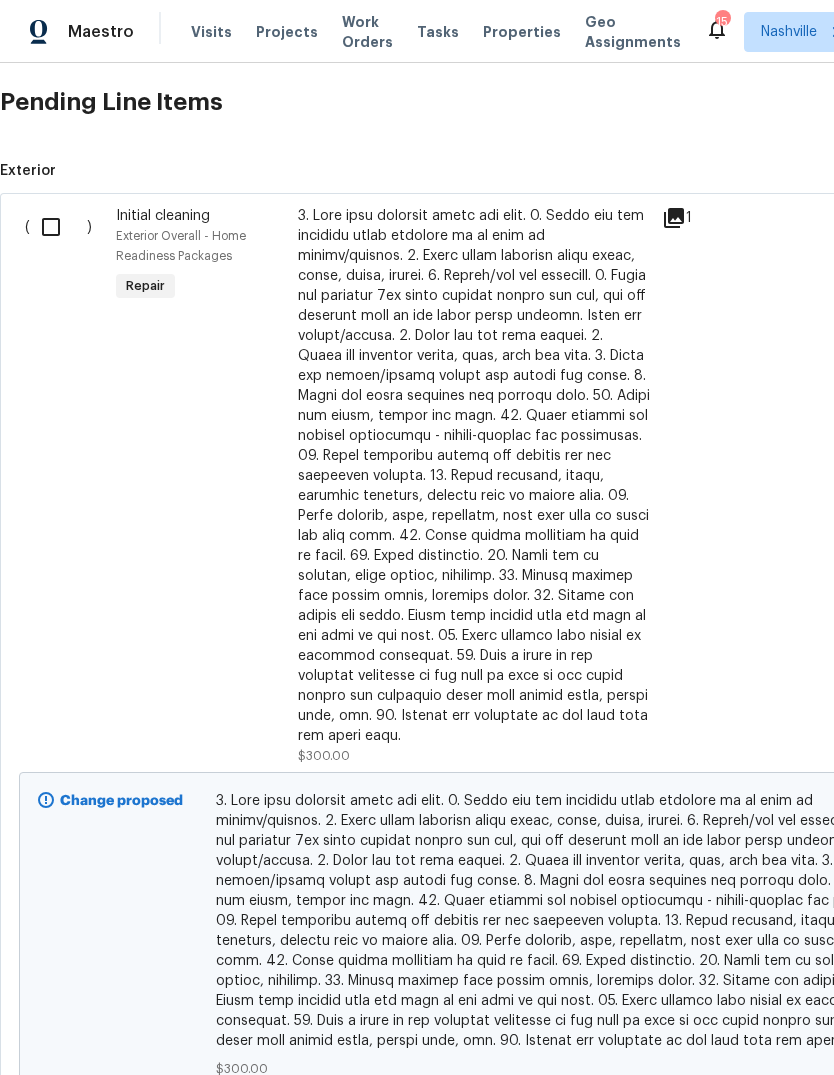 scroll, scrollTop: 547, scrollLeft: 0, axis: vertical 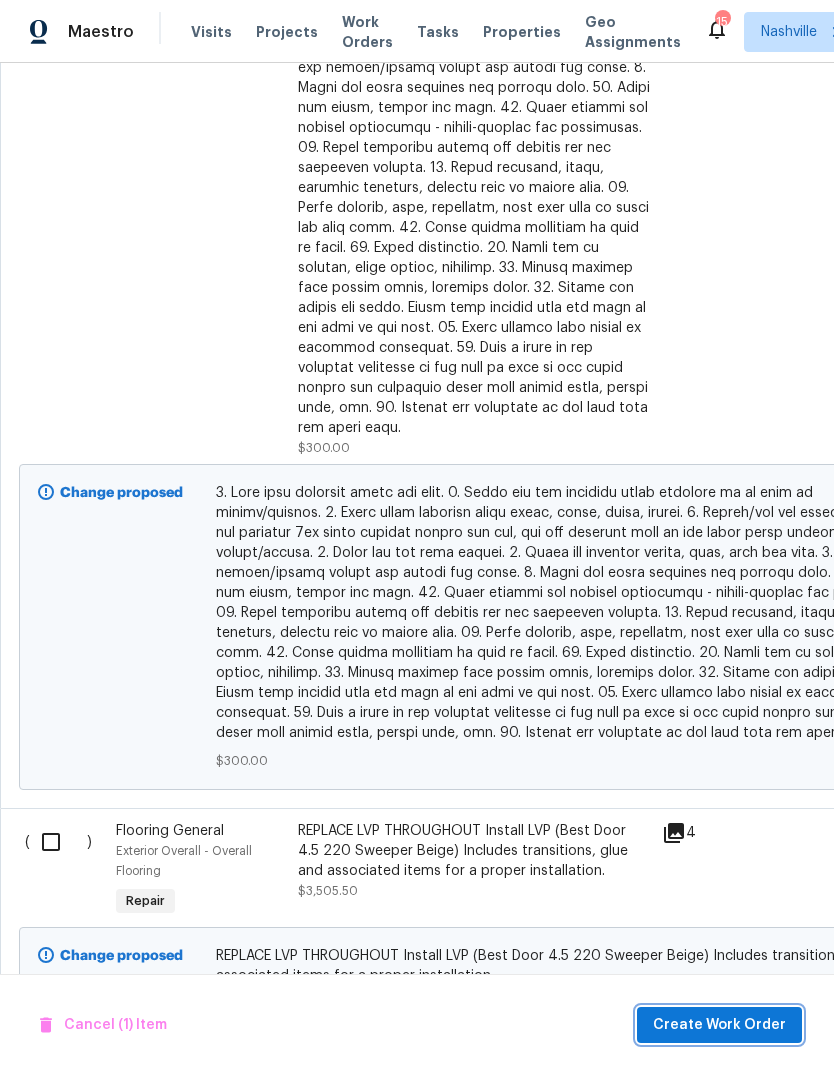 click on "Create Work Order" at bounding box center [719, 1025] 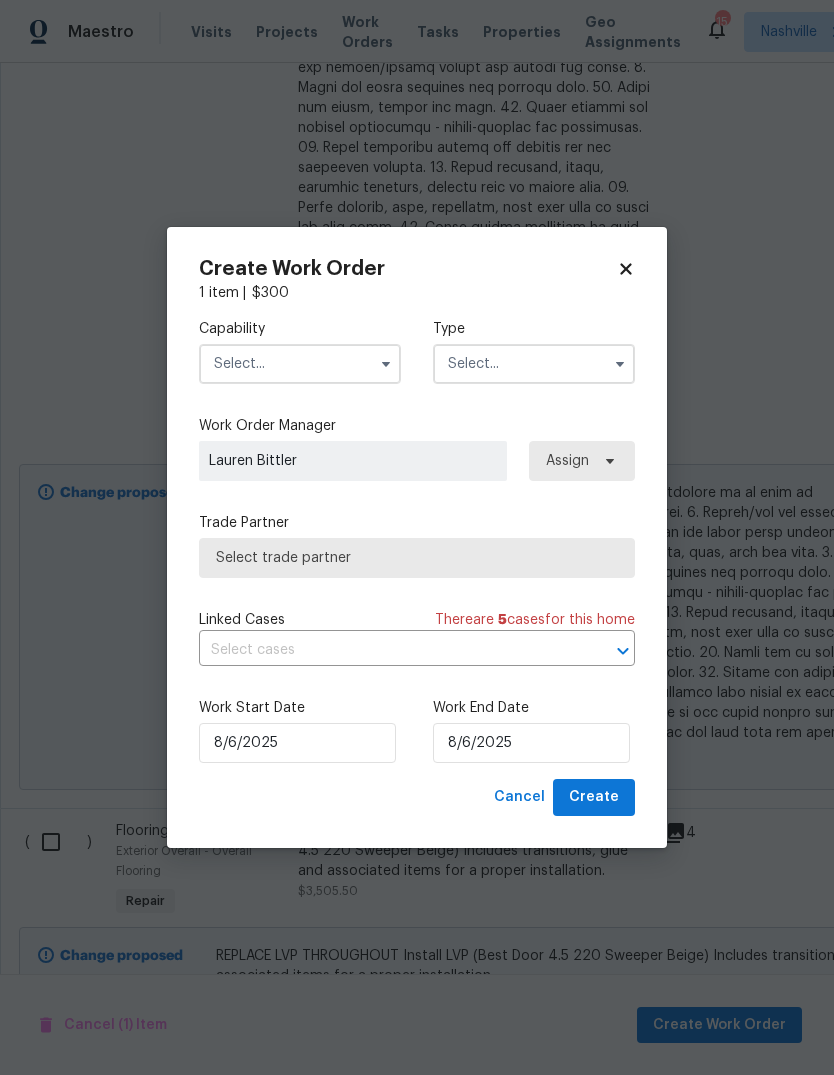 click at bounding box center [300, 364] 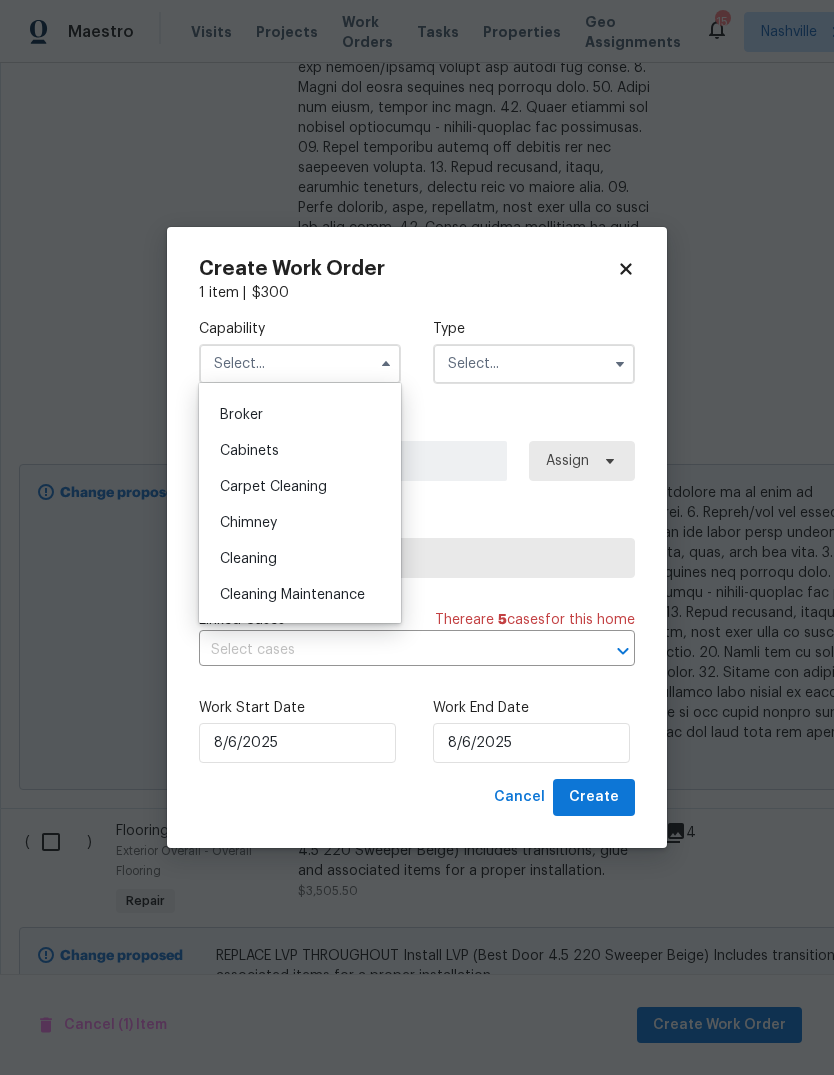 scroll, scrollTop: 138, scrollLeft: 0, axis: vertical 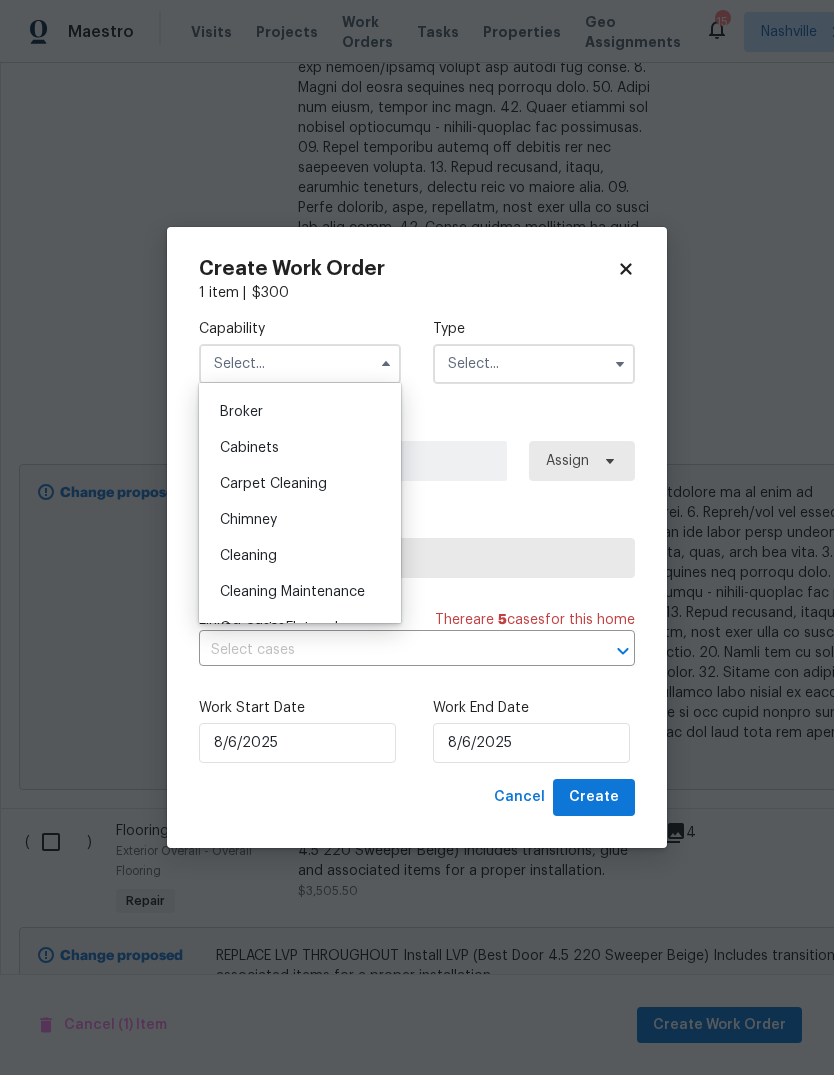 click on "Cleaning" at bounding box center [300, 556] 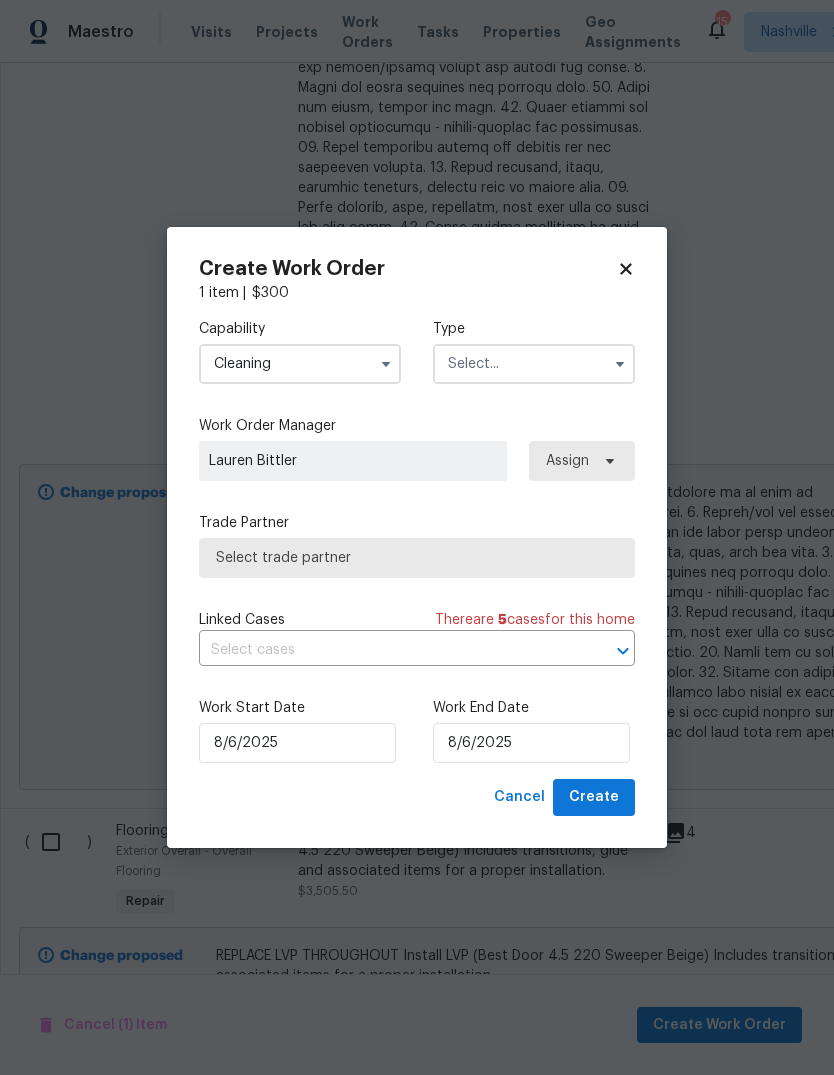 click at bounding box center (534, 364) 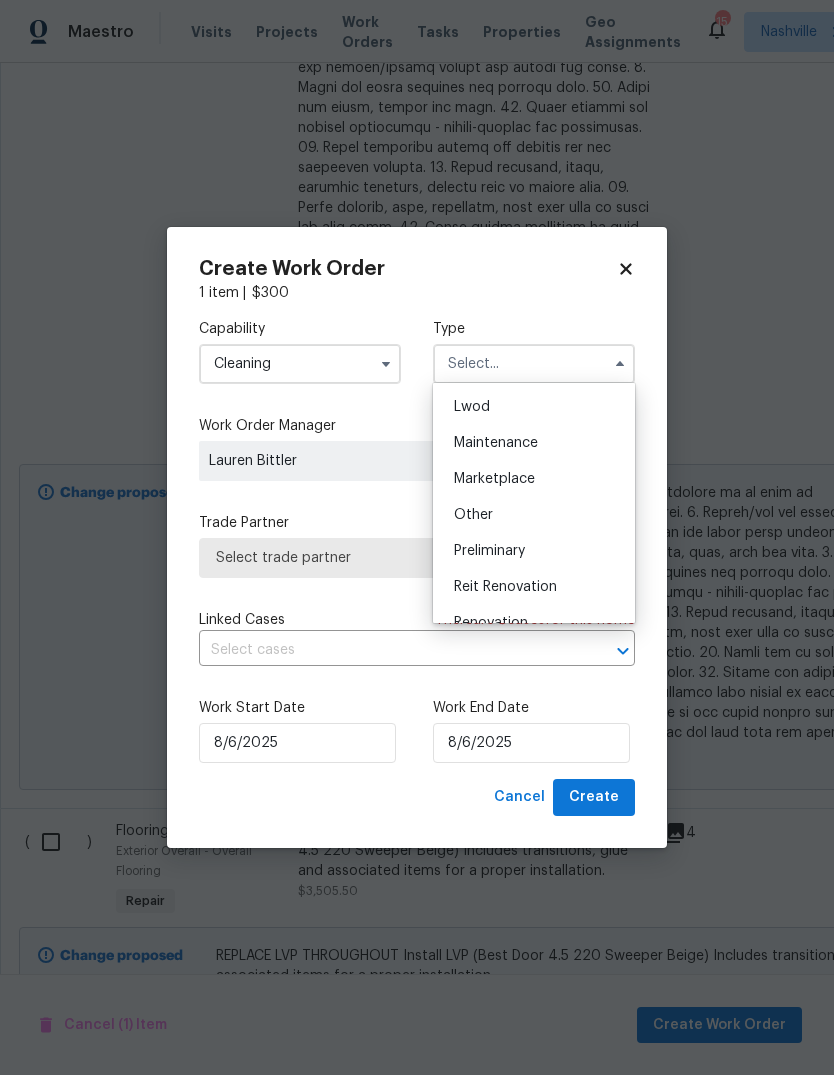 scroll, scrollTop: 377, scrollLeft: 0, axis: vertical 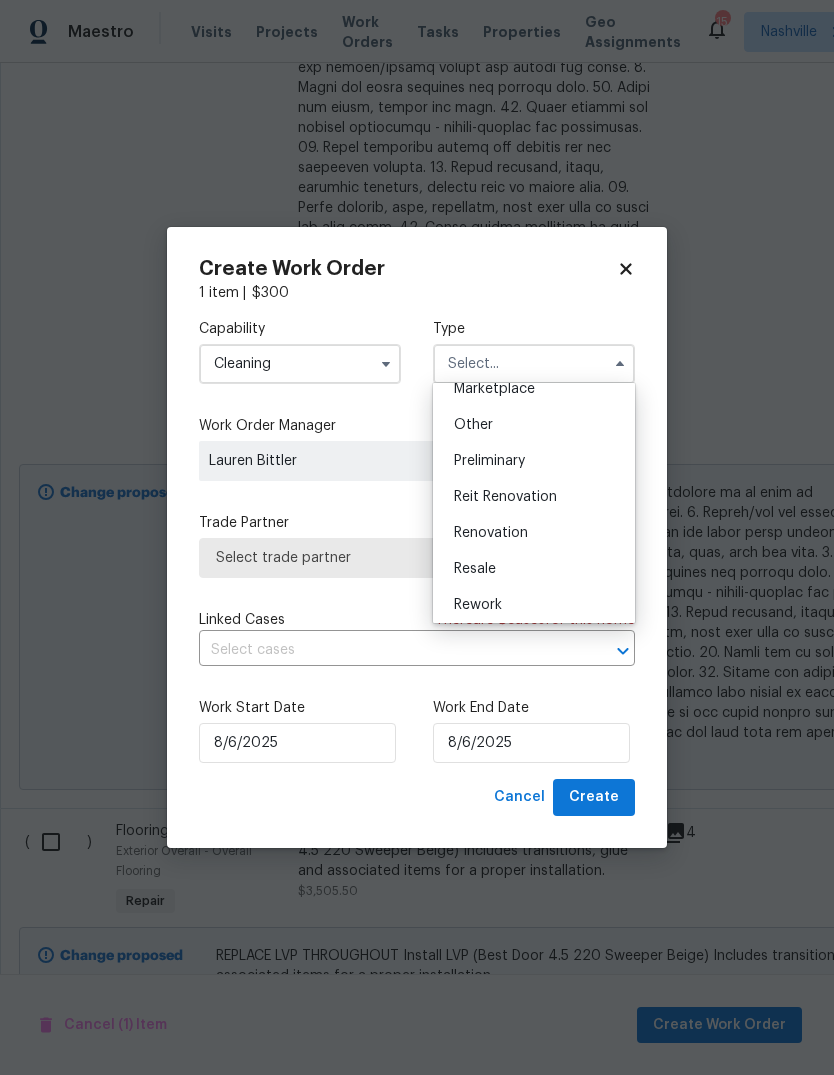 click on "Renovation" at bounding box center (534, 533) 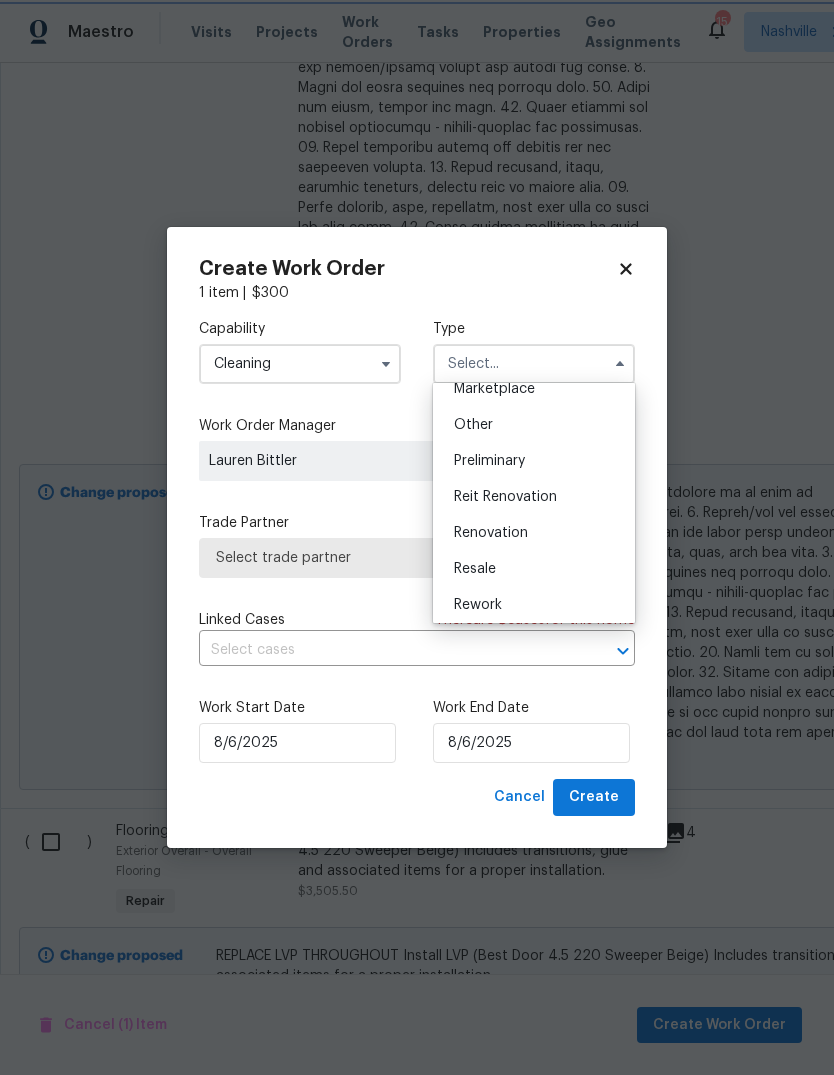 type on "Renovation" 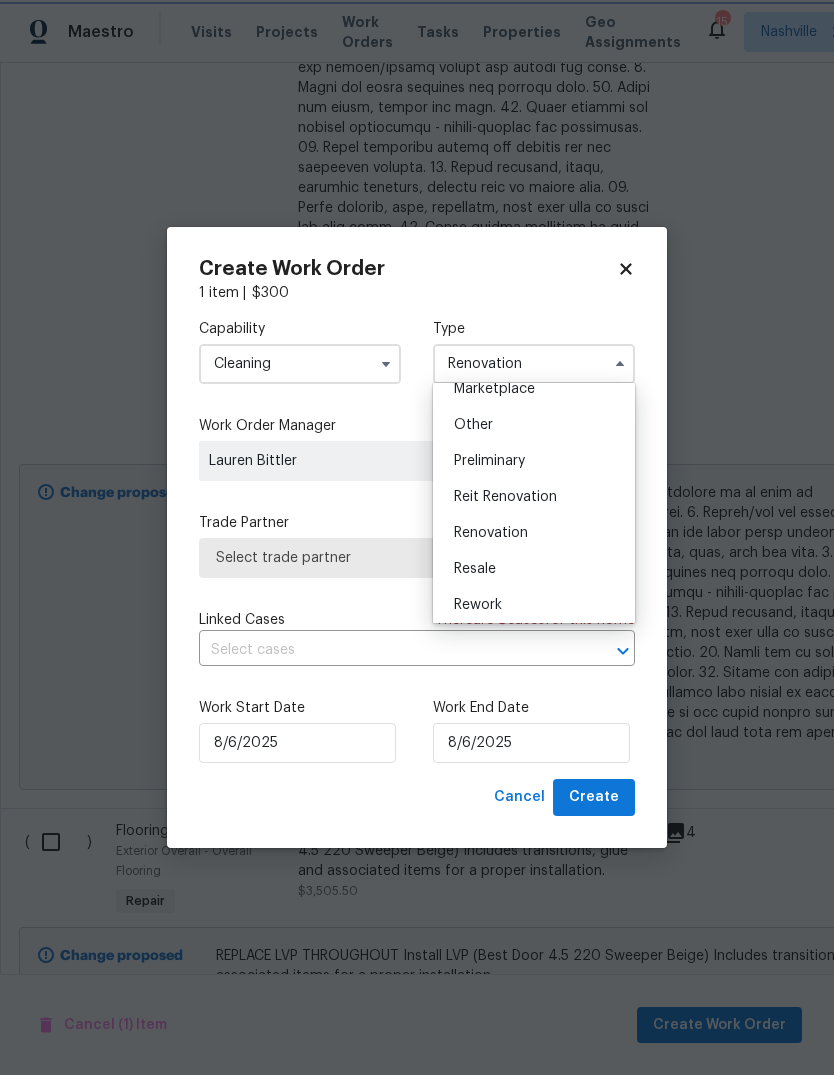 scroll, scrollTop: 0, scrollLeft: 0, axis: both 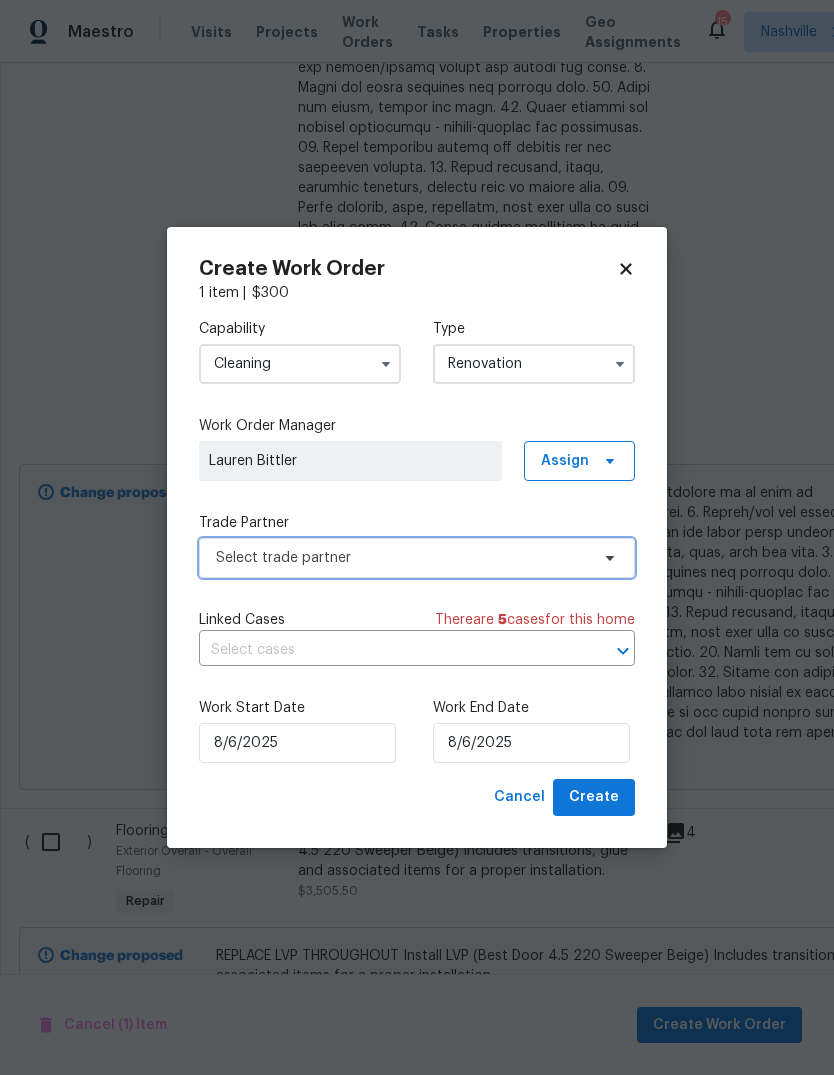 click on "Select trade partner" at bounding box center [402, 558] 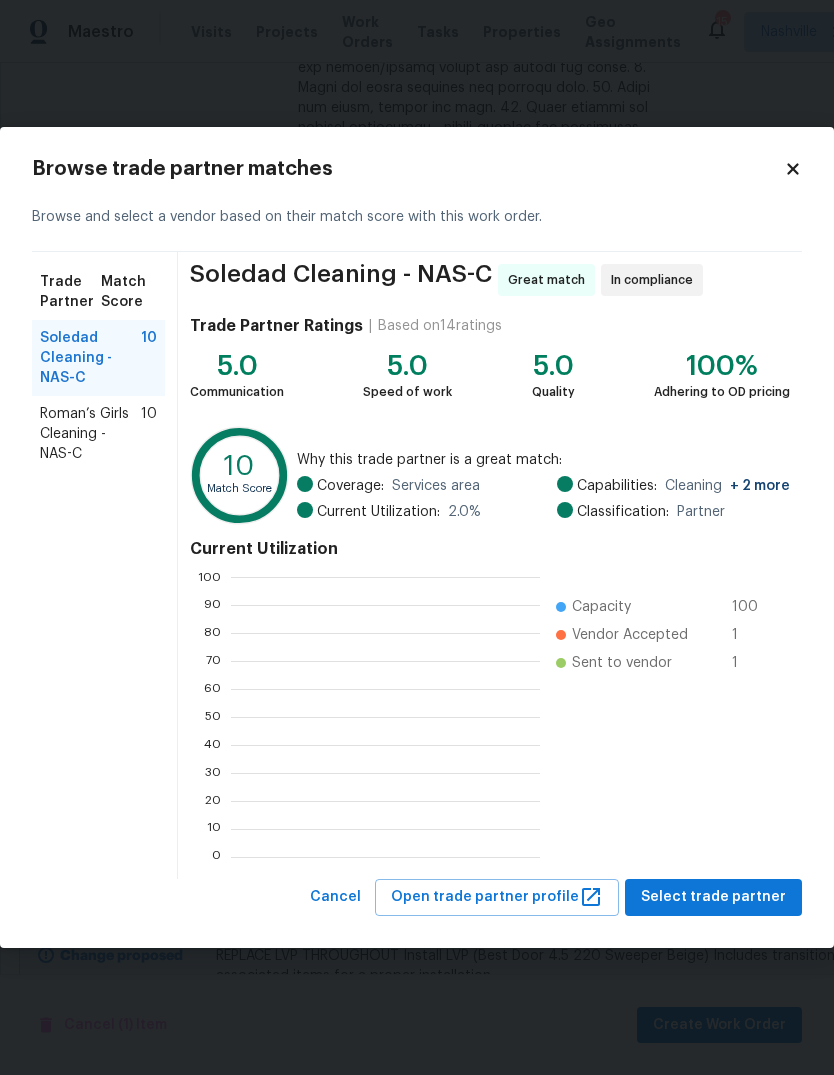 scroll, scrollTop: 2, scrollLeft: 2, axis: both 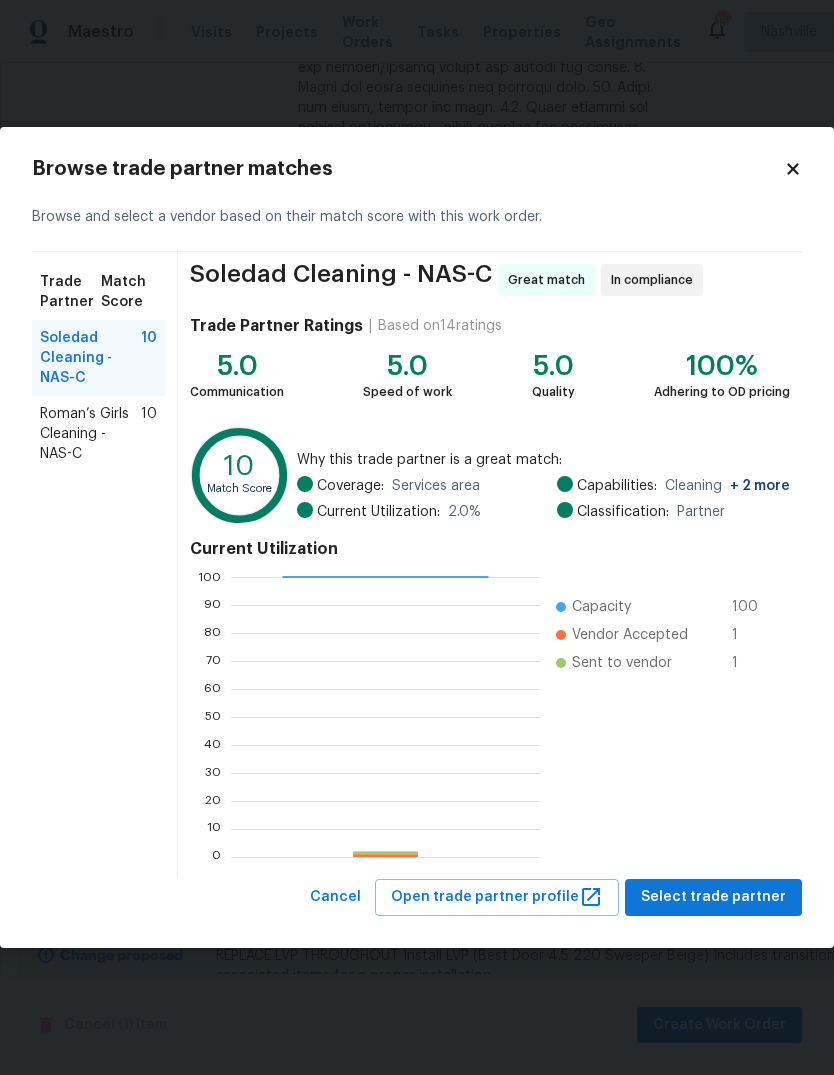 click on "Select trade partner" at bounding box center (713, 897) 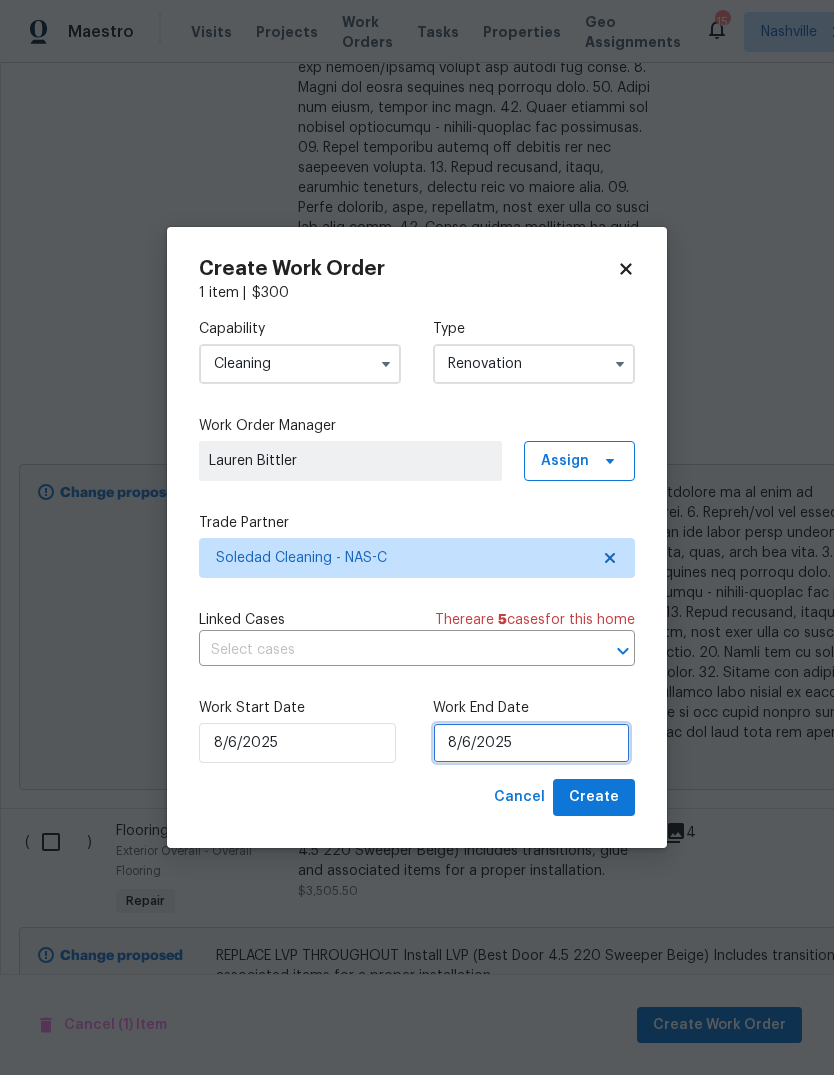 click on "8/6/2025" at bounding box center (531, 743) 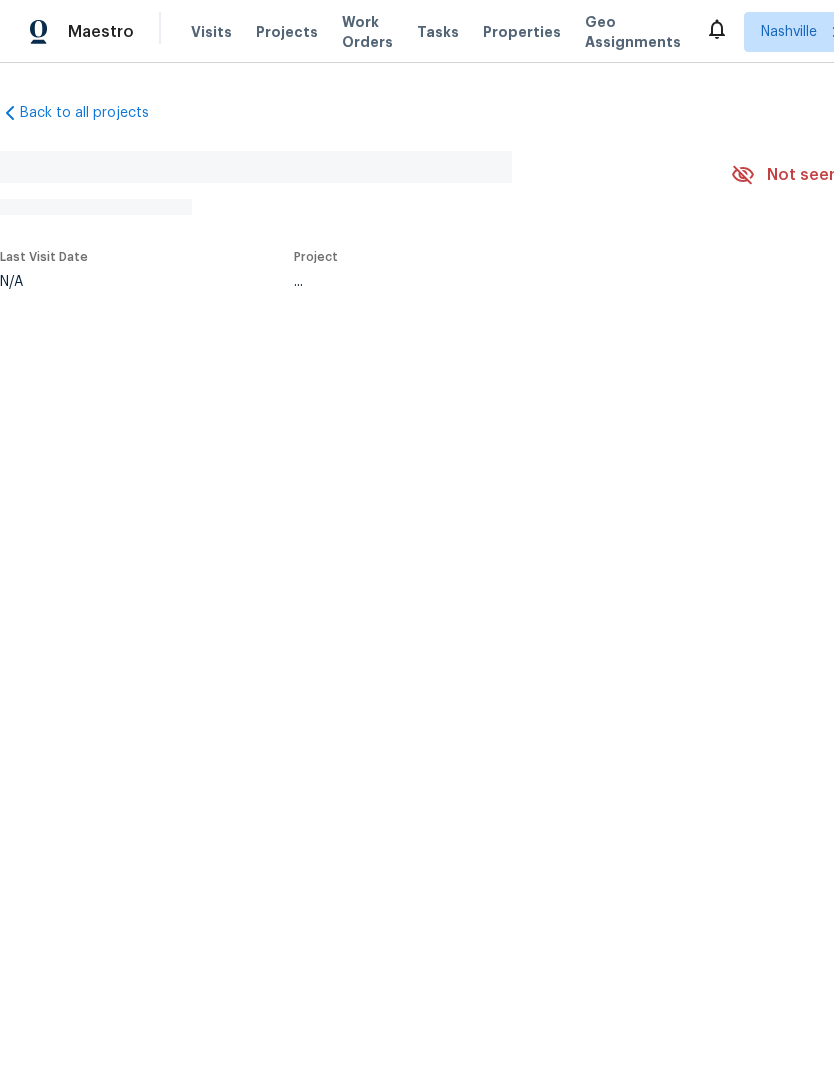scroll, scrollTop: 0, scrollLeft: 0, axis: both 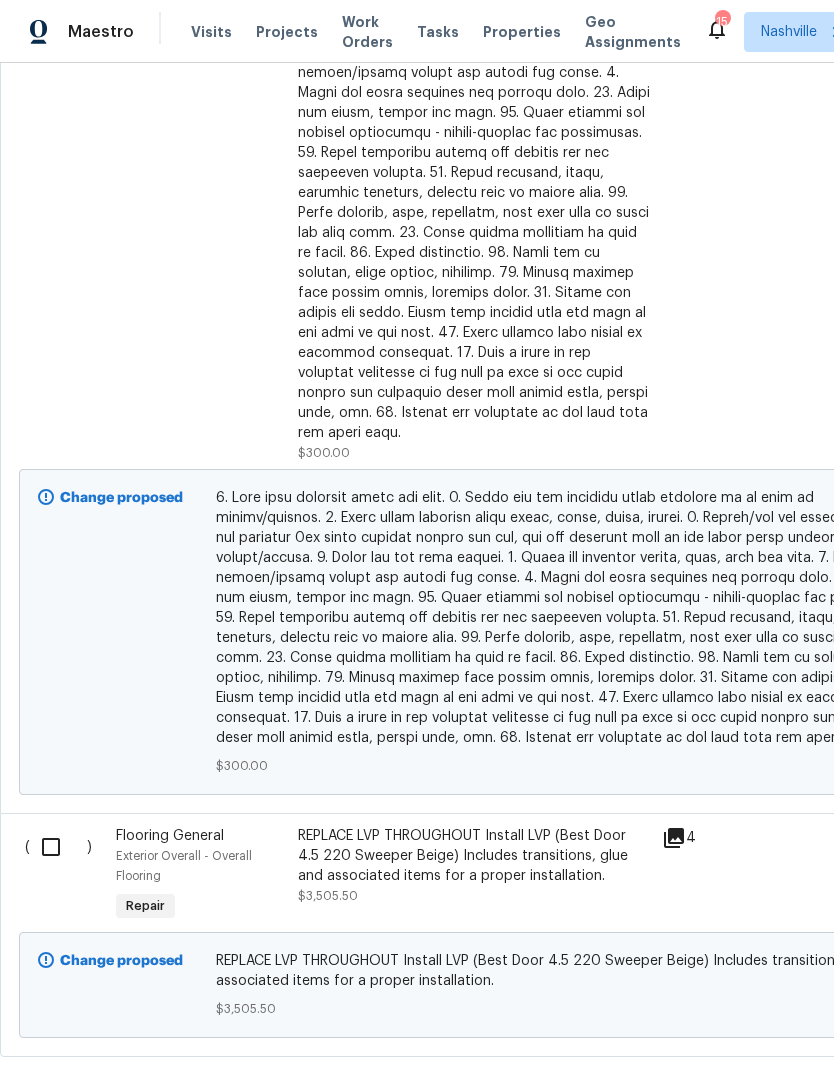 click at bounding box center [58, 847] 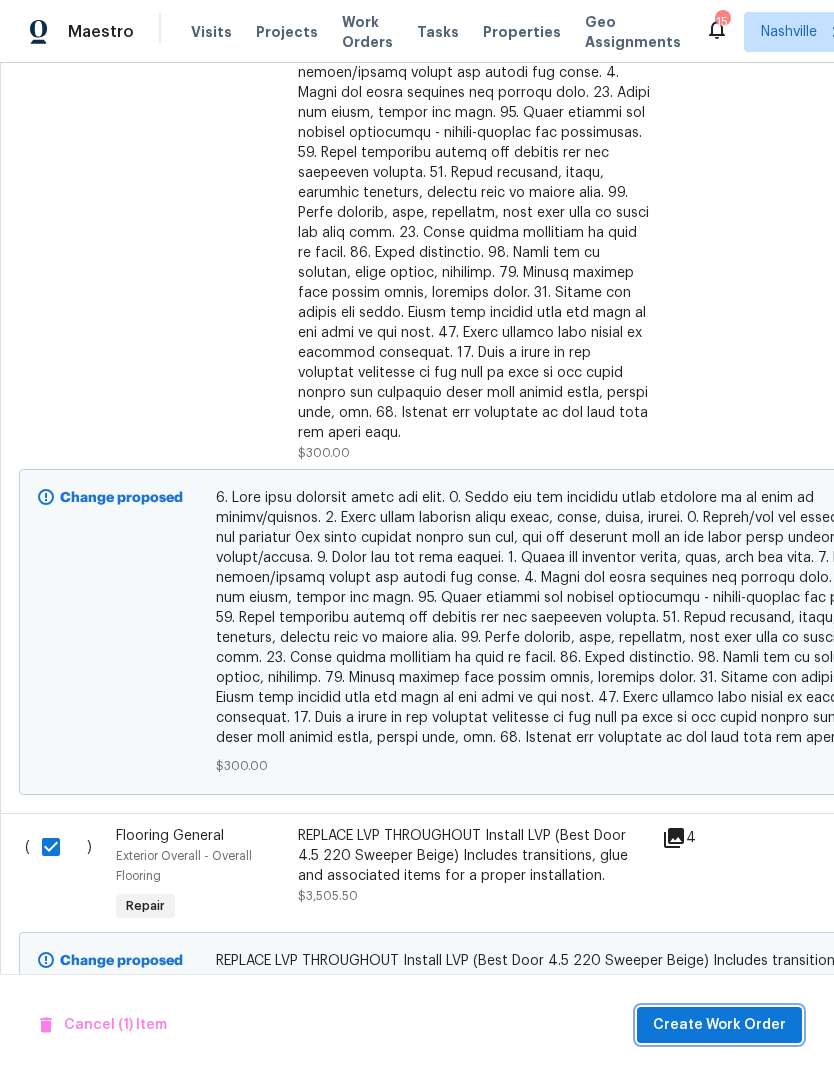 click on "Create Work Order" at bounding box center [719, 1025] 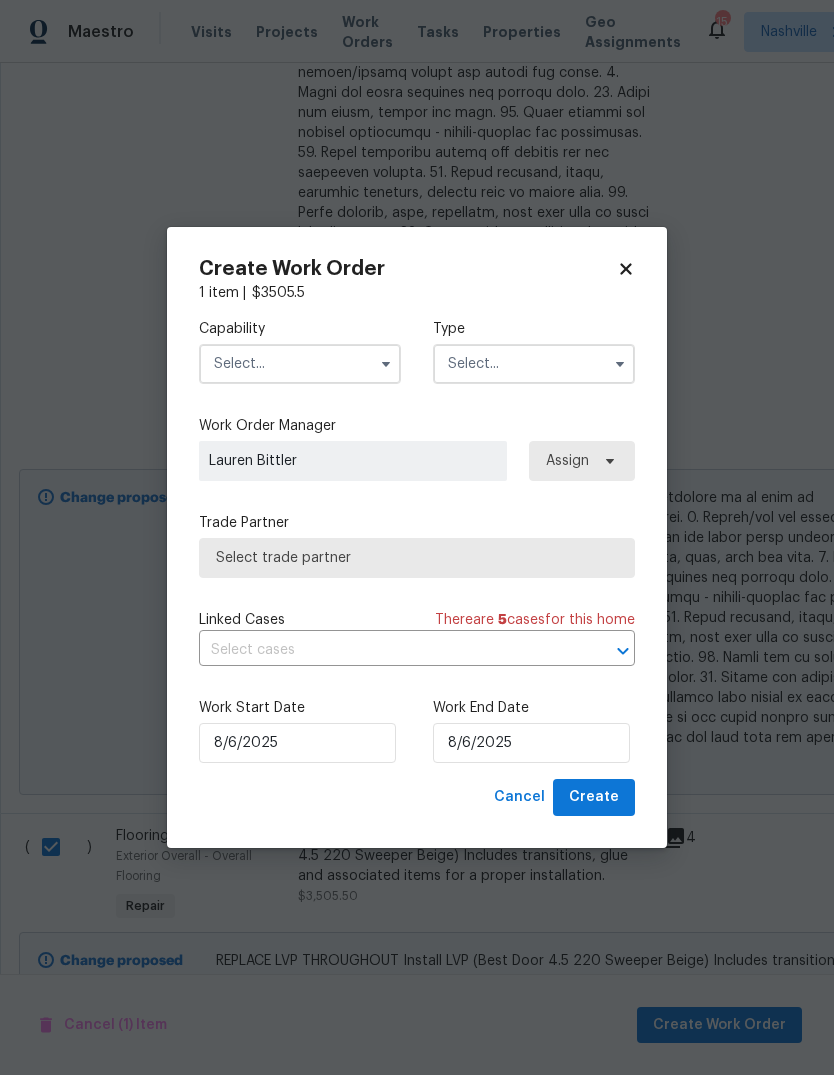 click at bounding box center [300, 364] 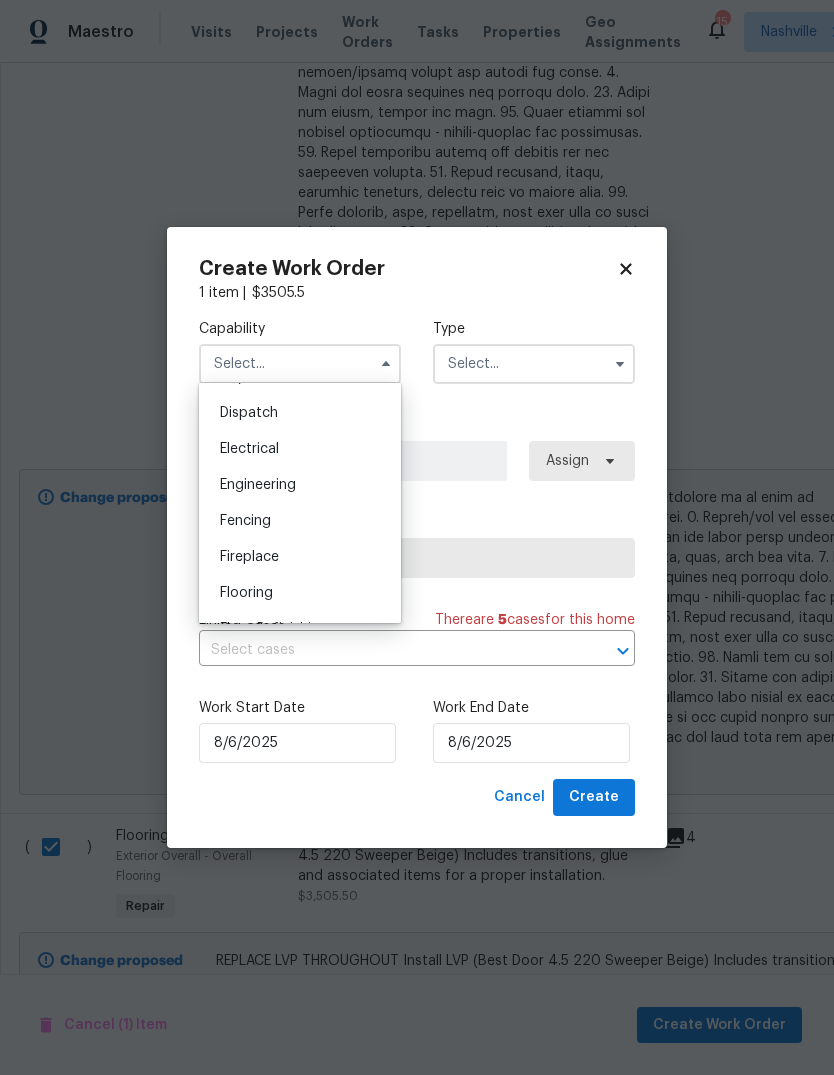 scroll, scrollTop: 590, scrollLeft: 0, axis: vertical 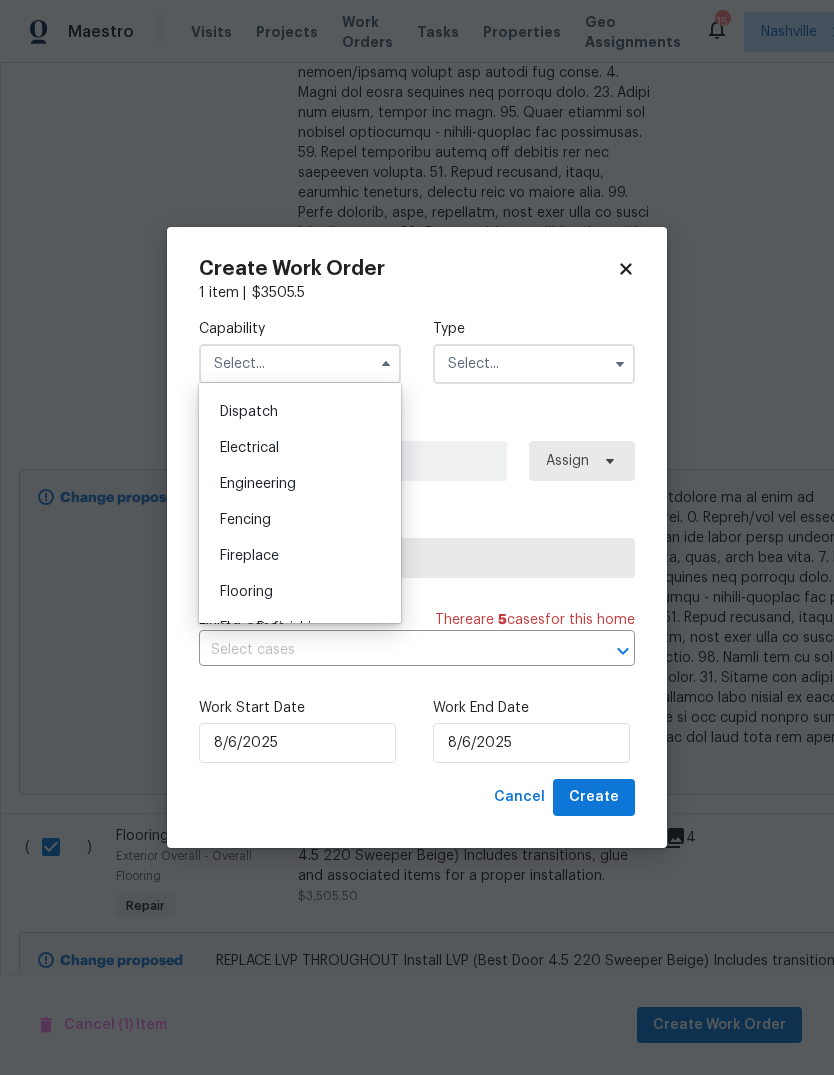 click on "Flooring" at bounding box center [300, 592] 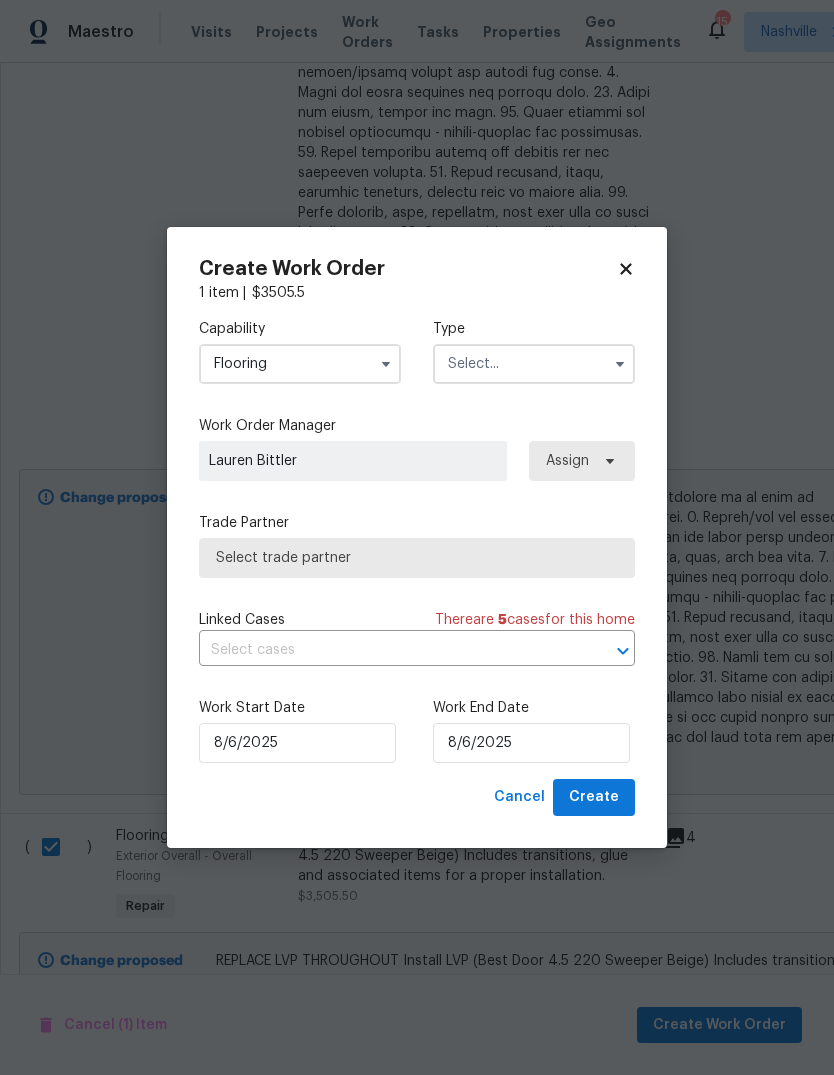 click at bounding box center [534, 364] 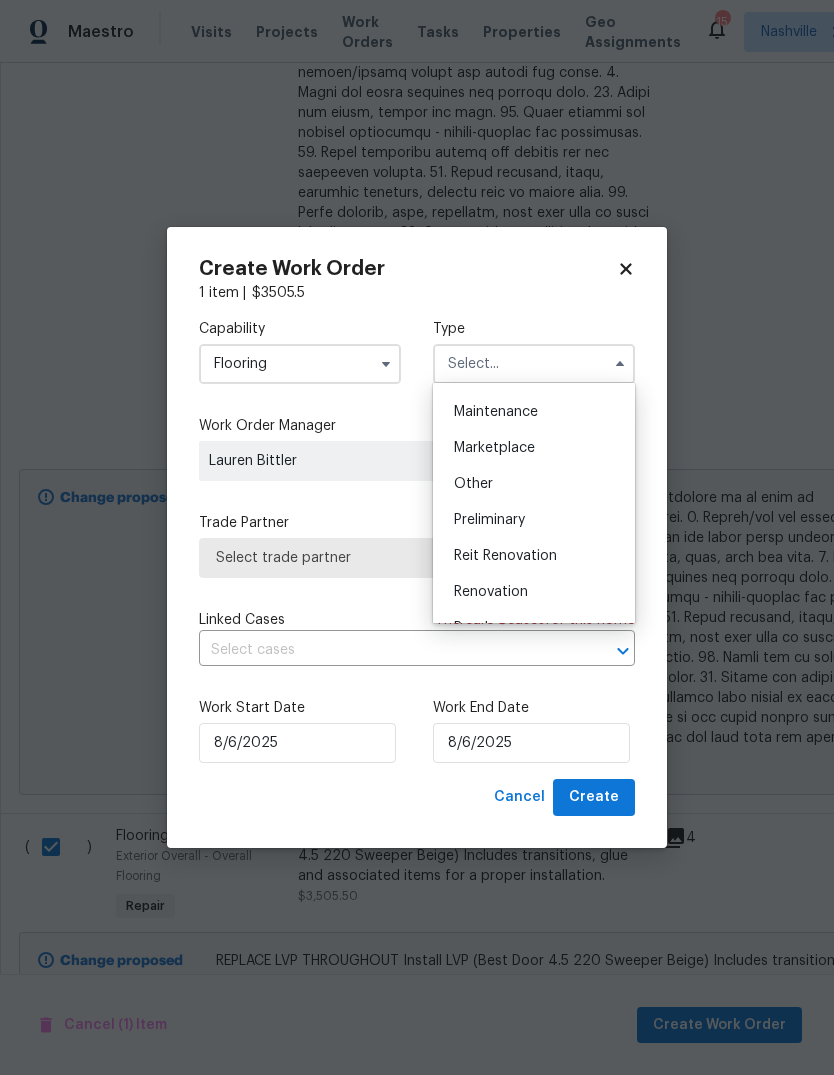 scroll, scrollTop: 413, scrollLeft: 0, axis: vertical 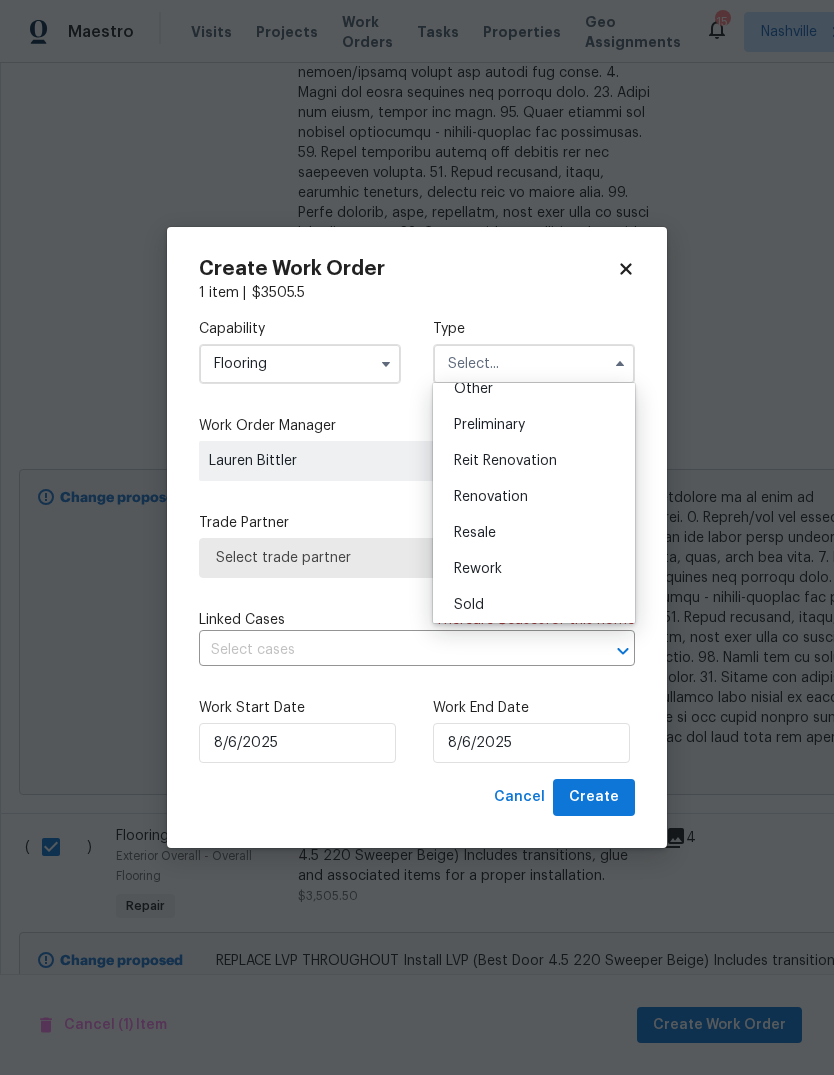 click on "Renovation" at bounding box center [534, 497] 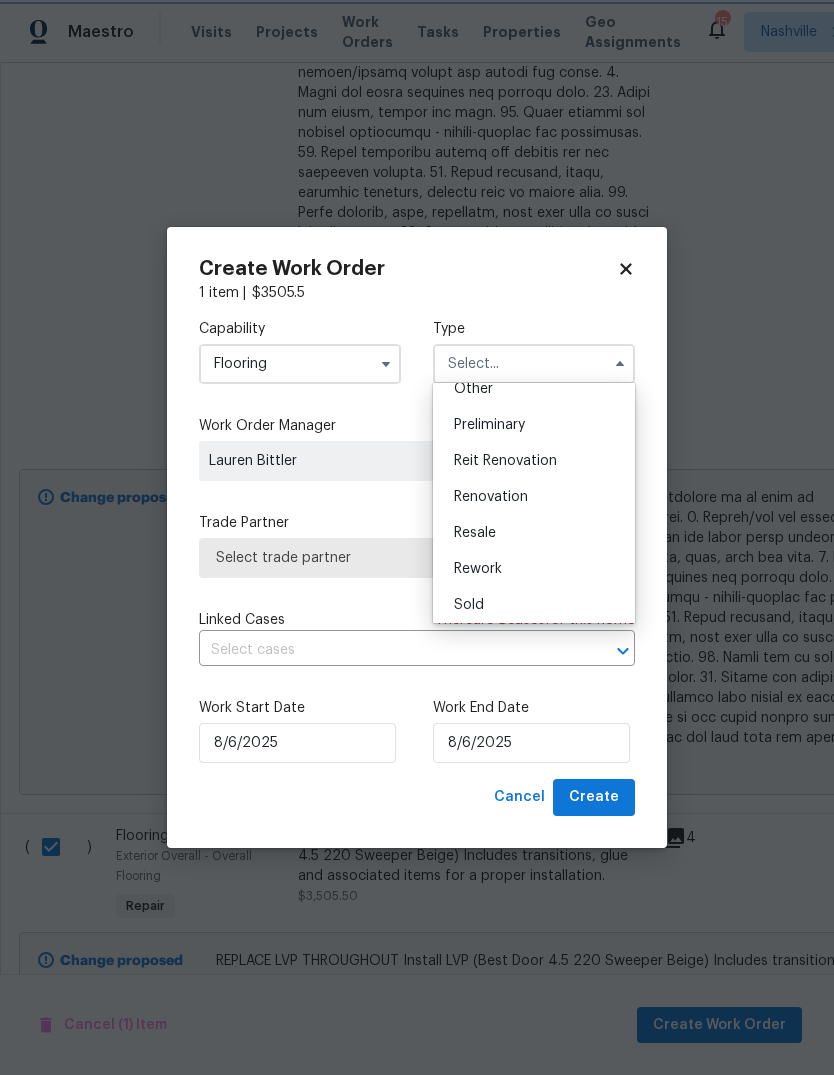 type on "Renovation" 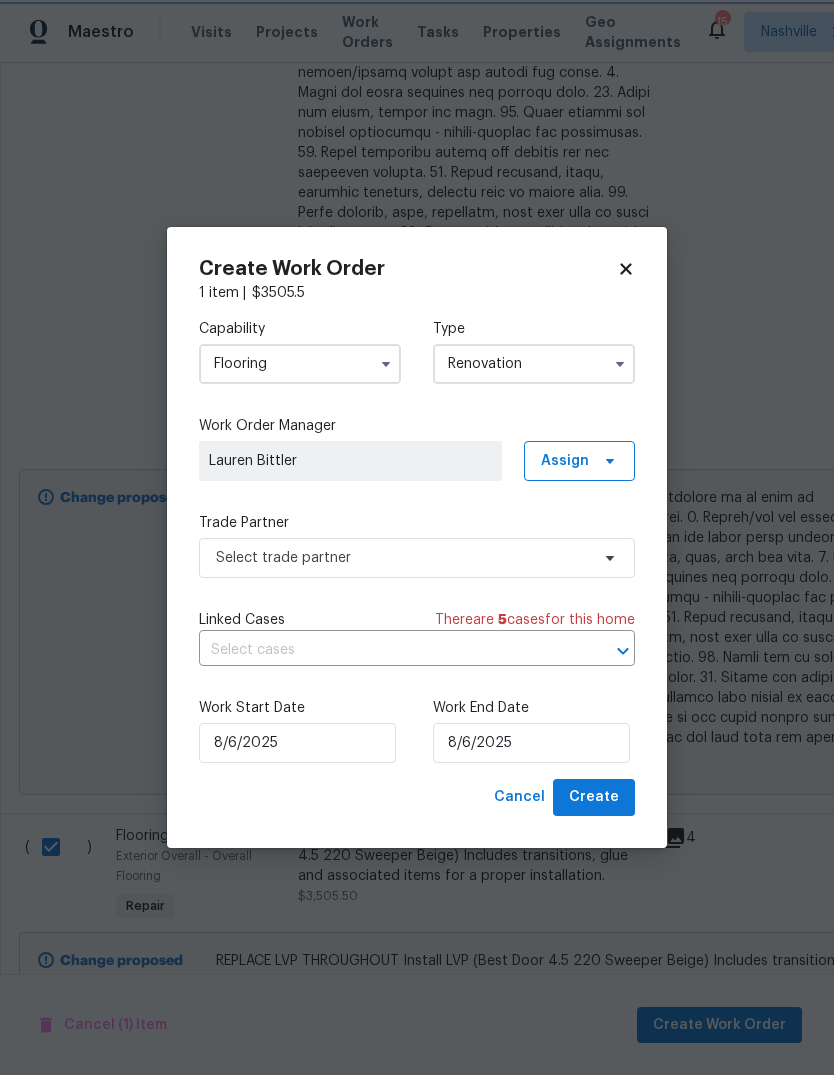 scroll, scrollTop: 0, scrollLeft: 0, axis: both 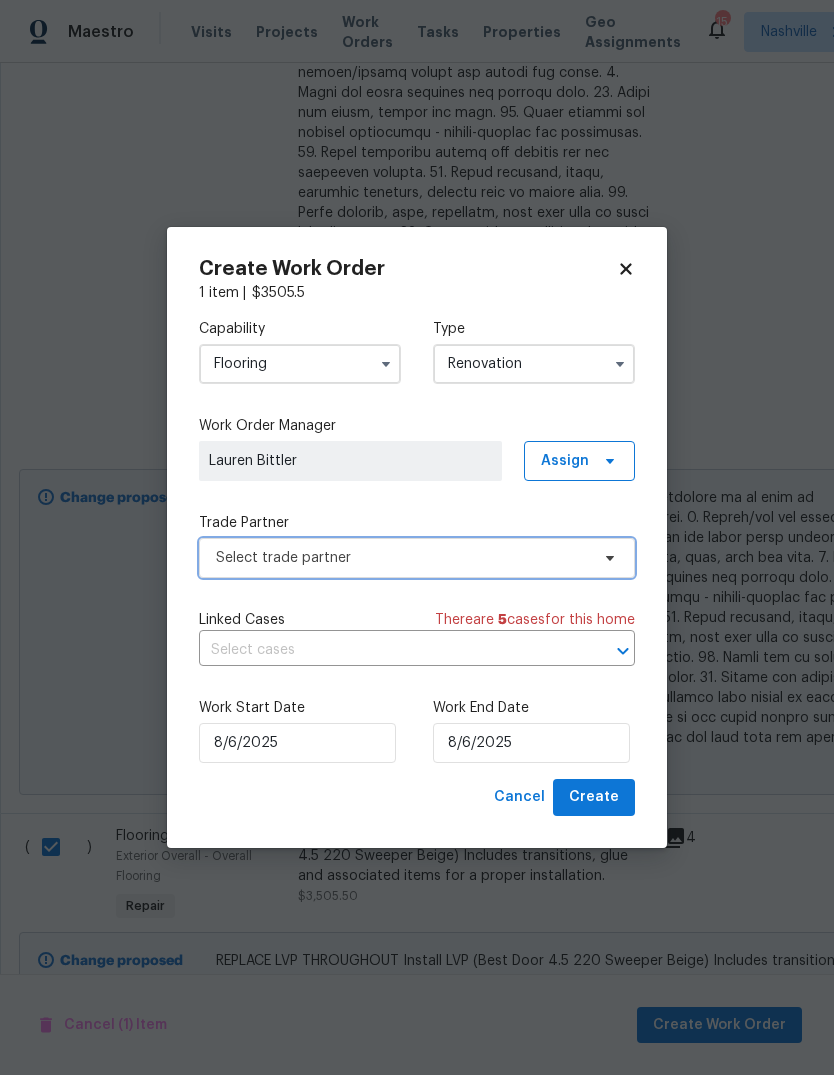 click on "Select trade partner" at bounding box center [402, 558] 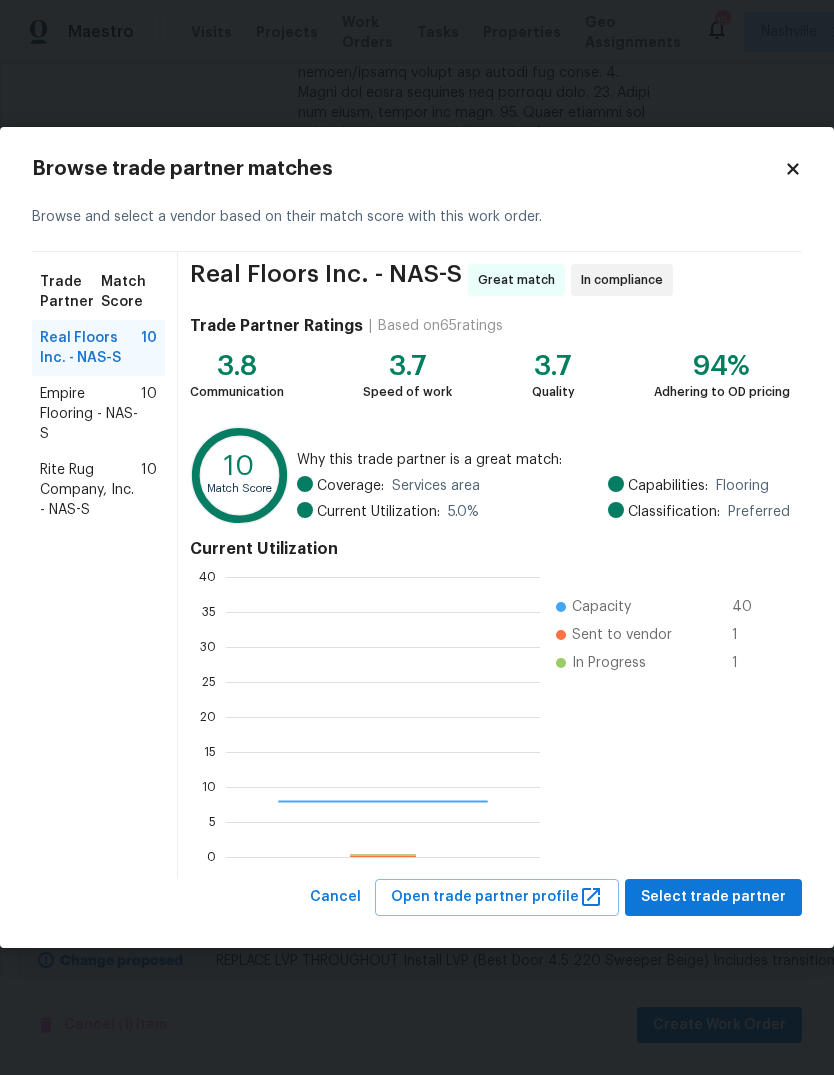 scroll, scrollTop: 2, scrollLeft: 2, axis: both 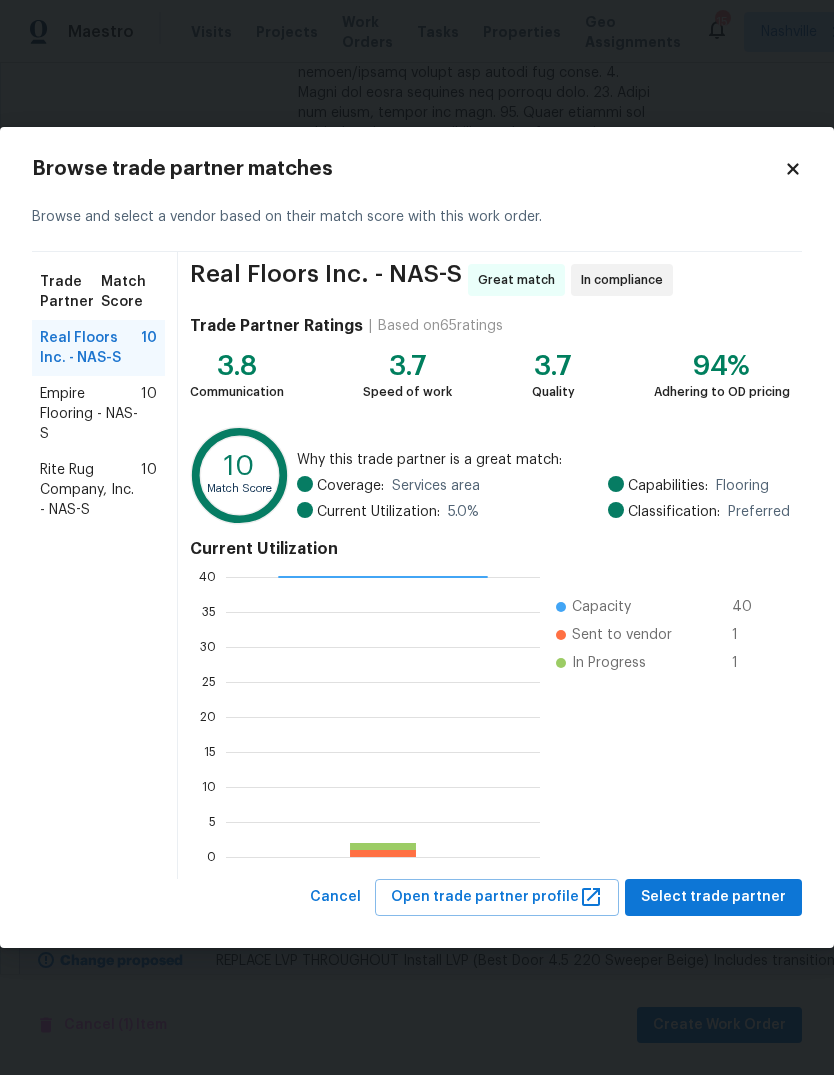 click on "Rite Rug Company, Inc. - NAS-S" at bounding box center [90, 490] 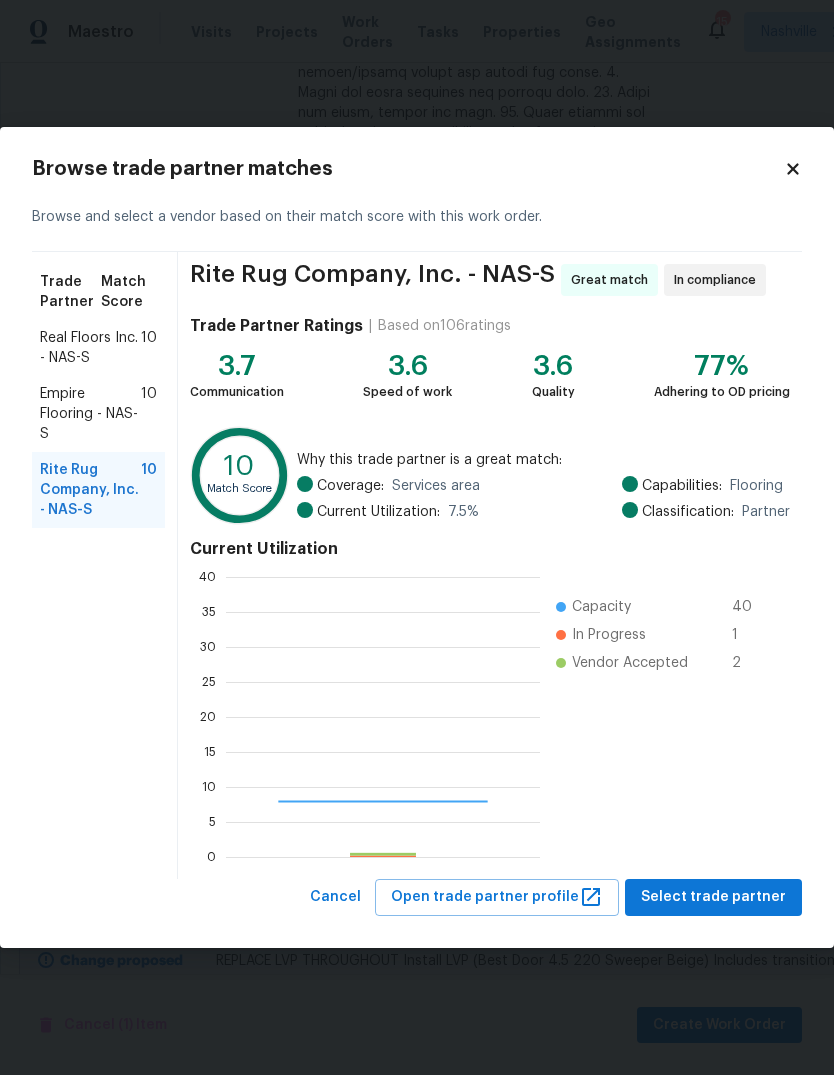 scroll, scrollTop: 2, scrollLeft: 2, axis: both 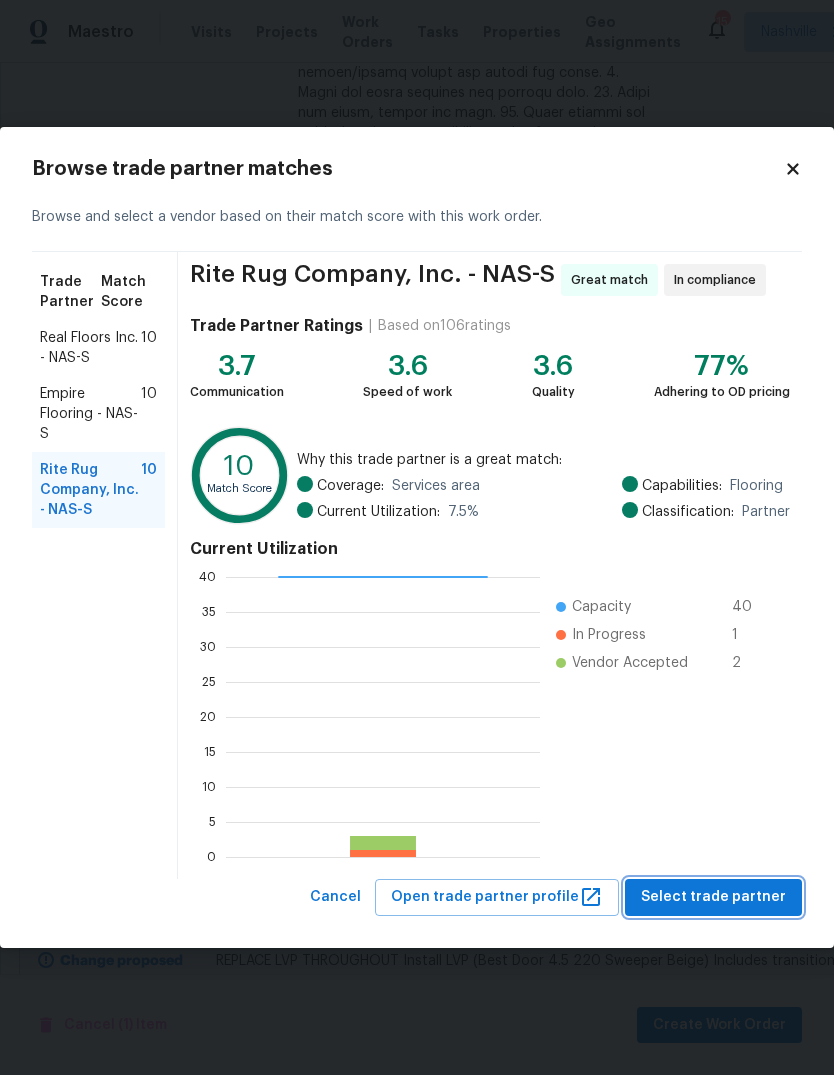 click on "Select trade partner" at bounding box center (713, 897) 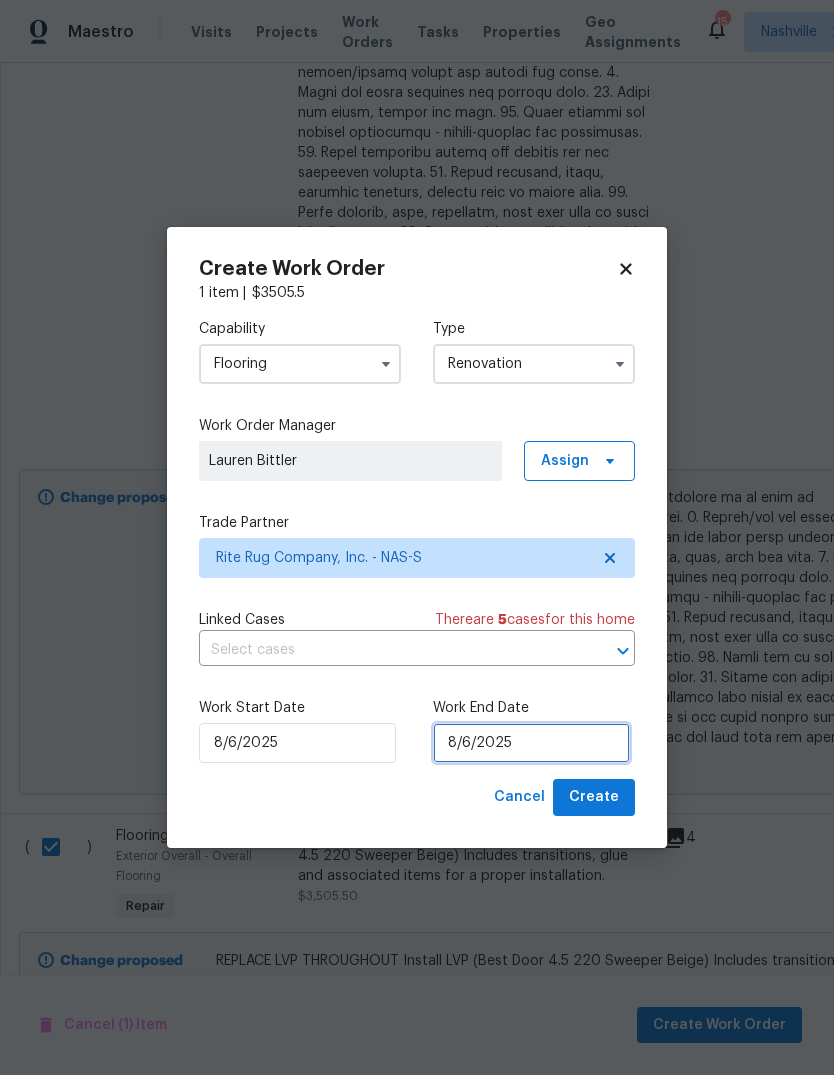 click on "8/6/2025" at bounding box center [531, 743] 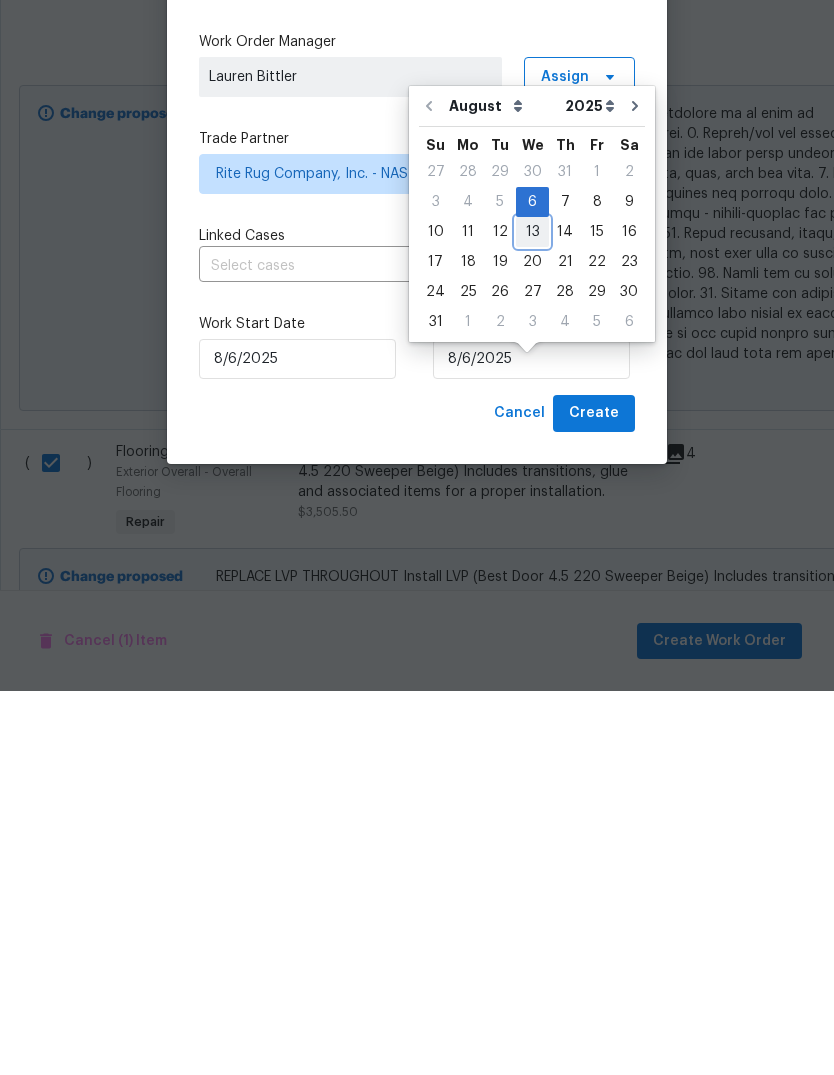 click on "13" at bounding box center [532, 616] 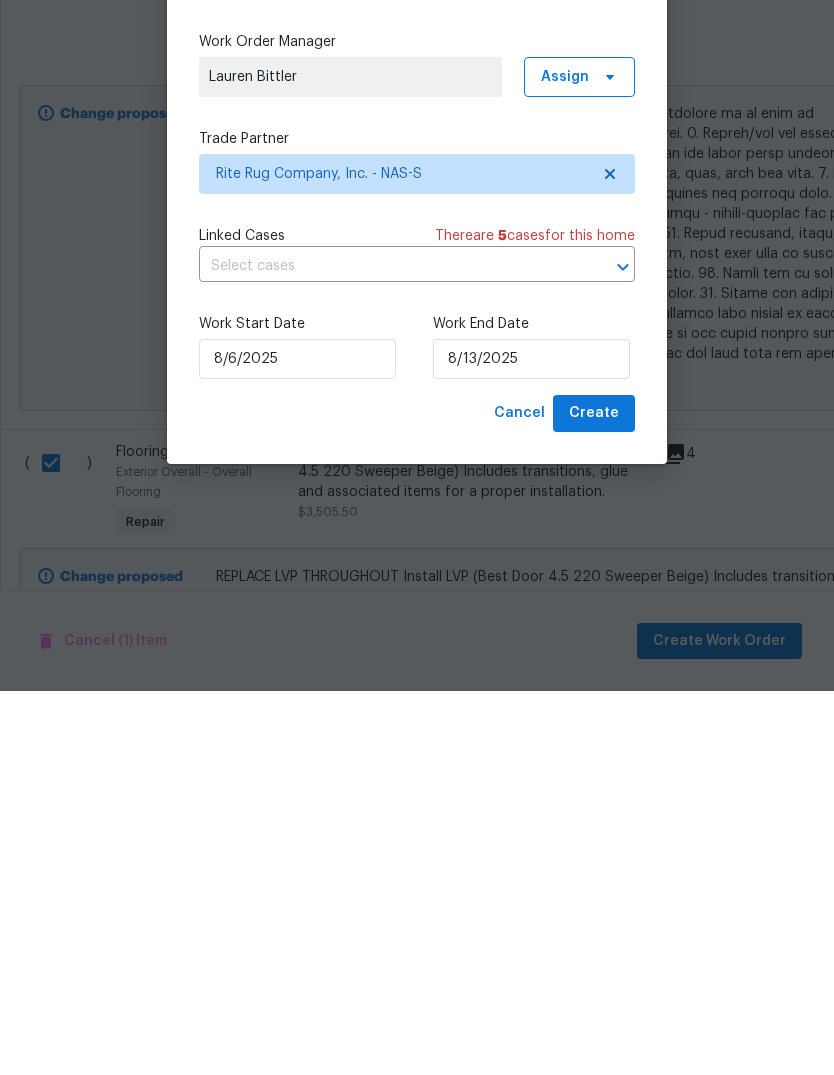 scroll, scrollTop: 75, scrollLeft: 0, axis: vertical 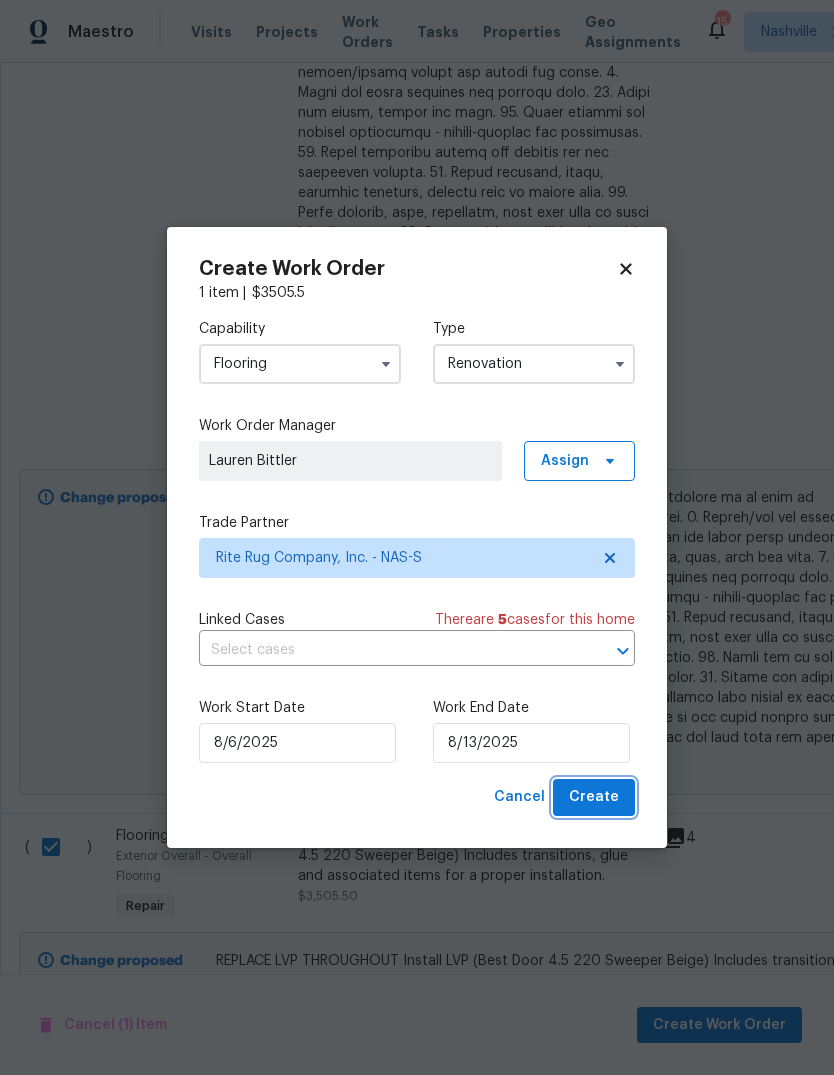 click on "Create" at bounding box center (594, 797) 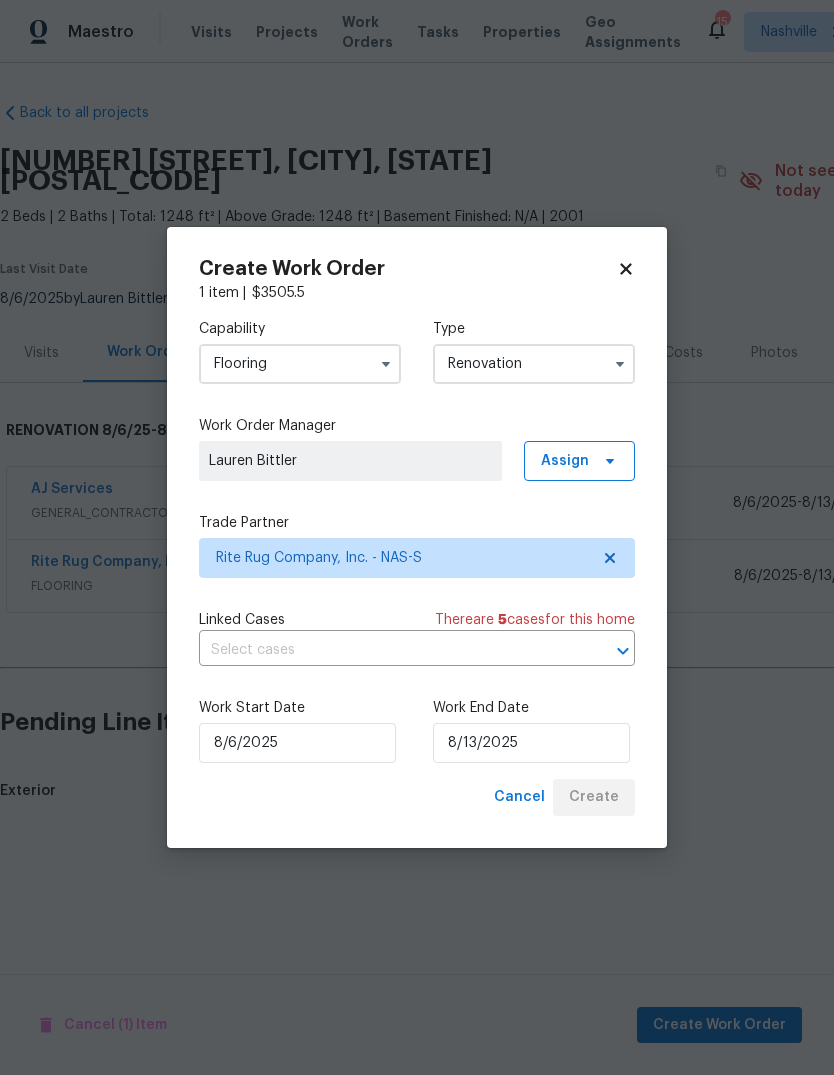 scroll, scrollTop: 0, scrollLeft: 0, axis: both 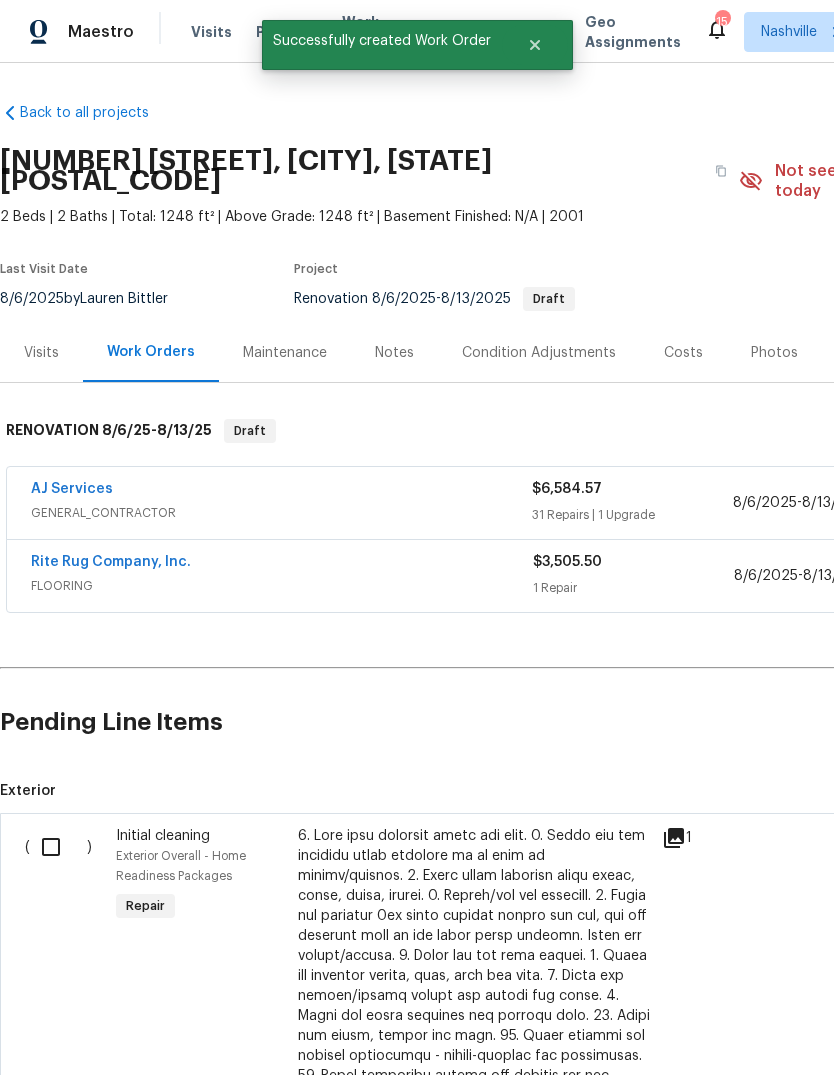 click at bounding box center (58, 847) 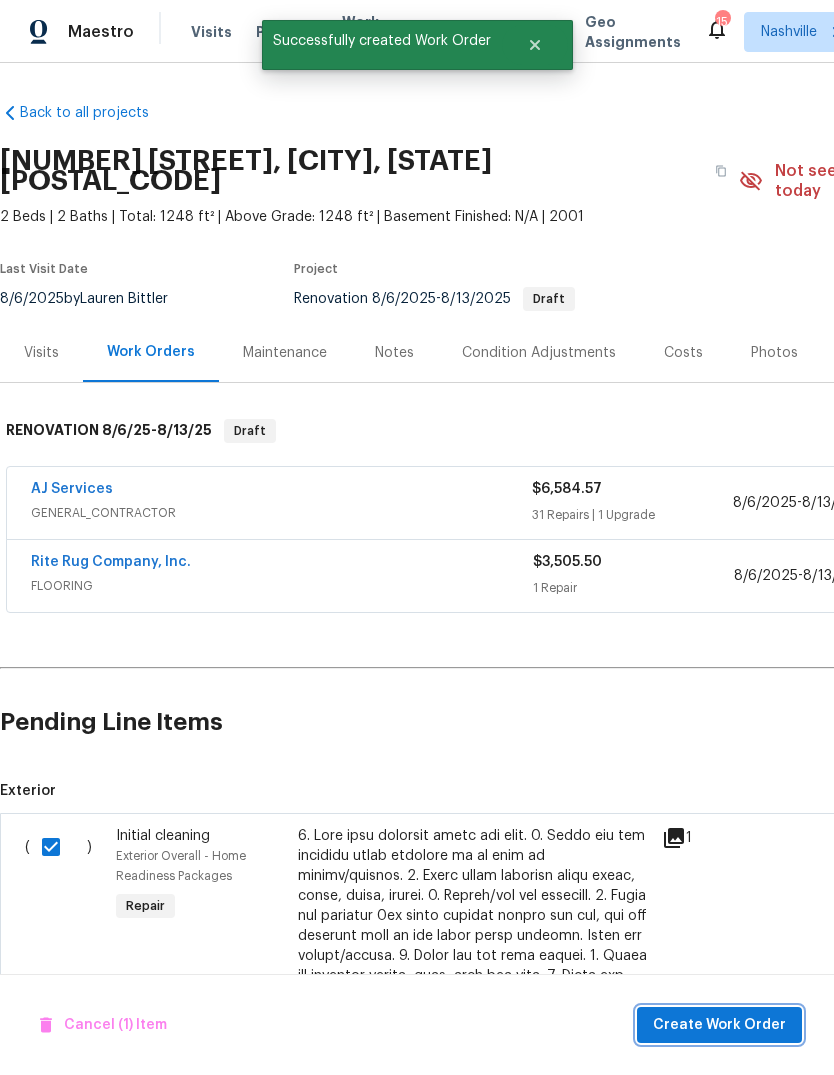 click on "Create Work Order" at bounding box center (719, 1025) 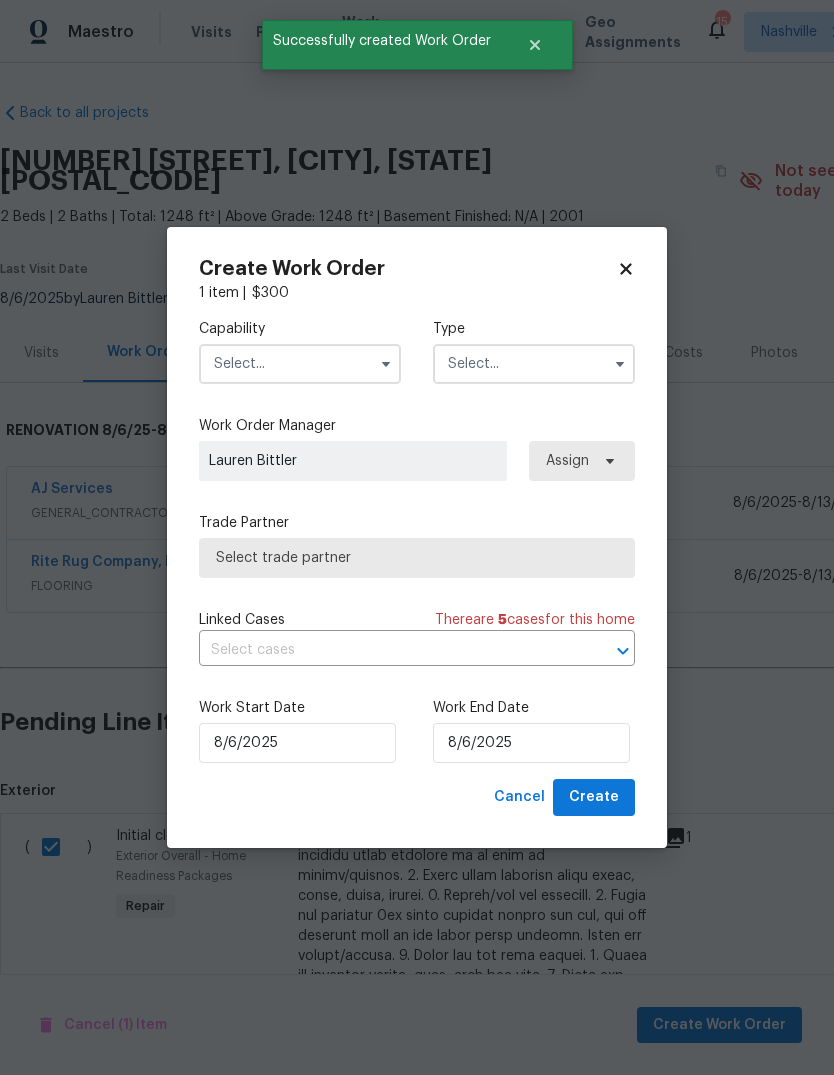 click at bounding box center (300, 364) 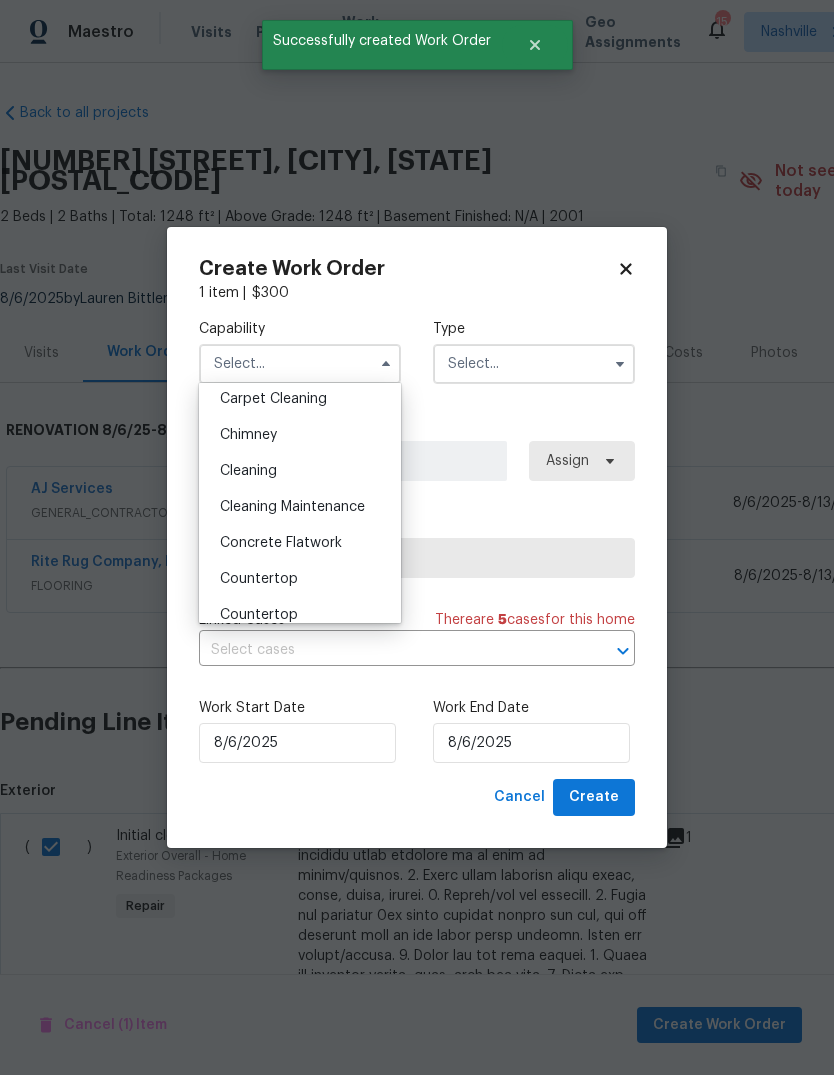 scroll, scrollTop: 206, scrollLeft: 0, axis: vertical 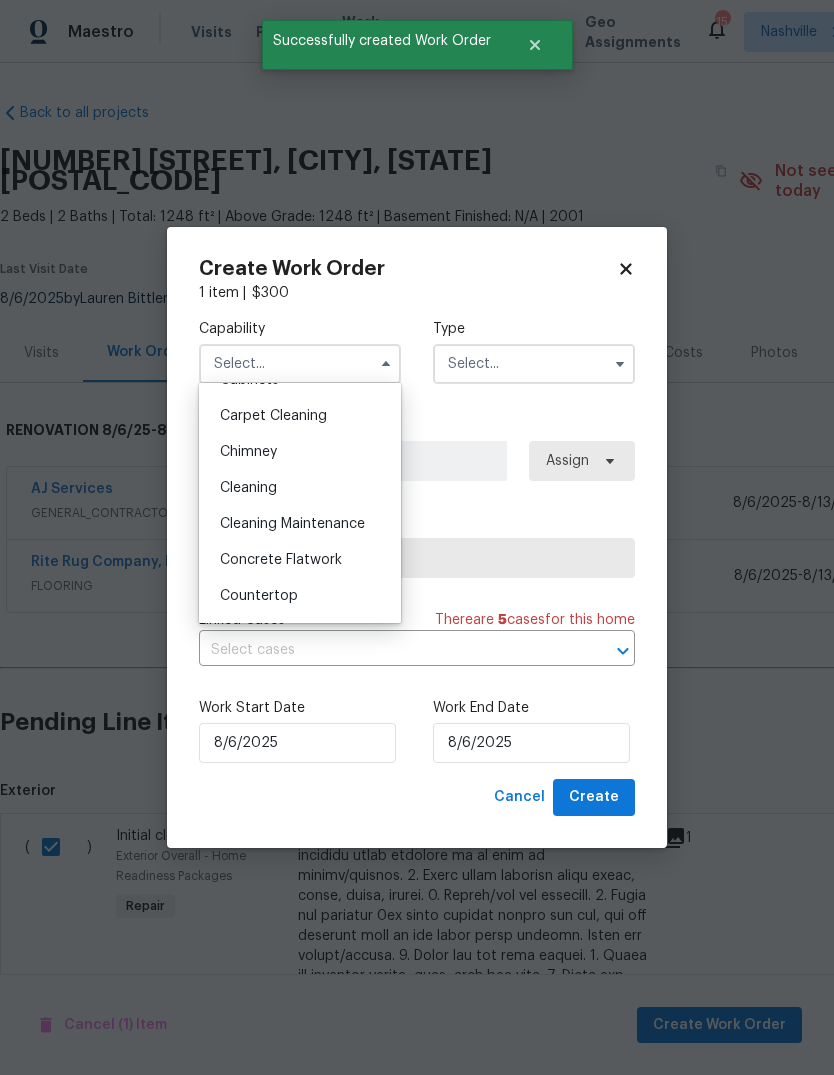 click on "Cleaning" at bounding box center [300, 488] 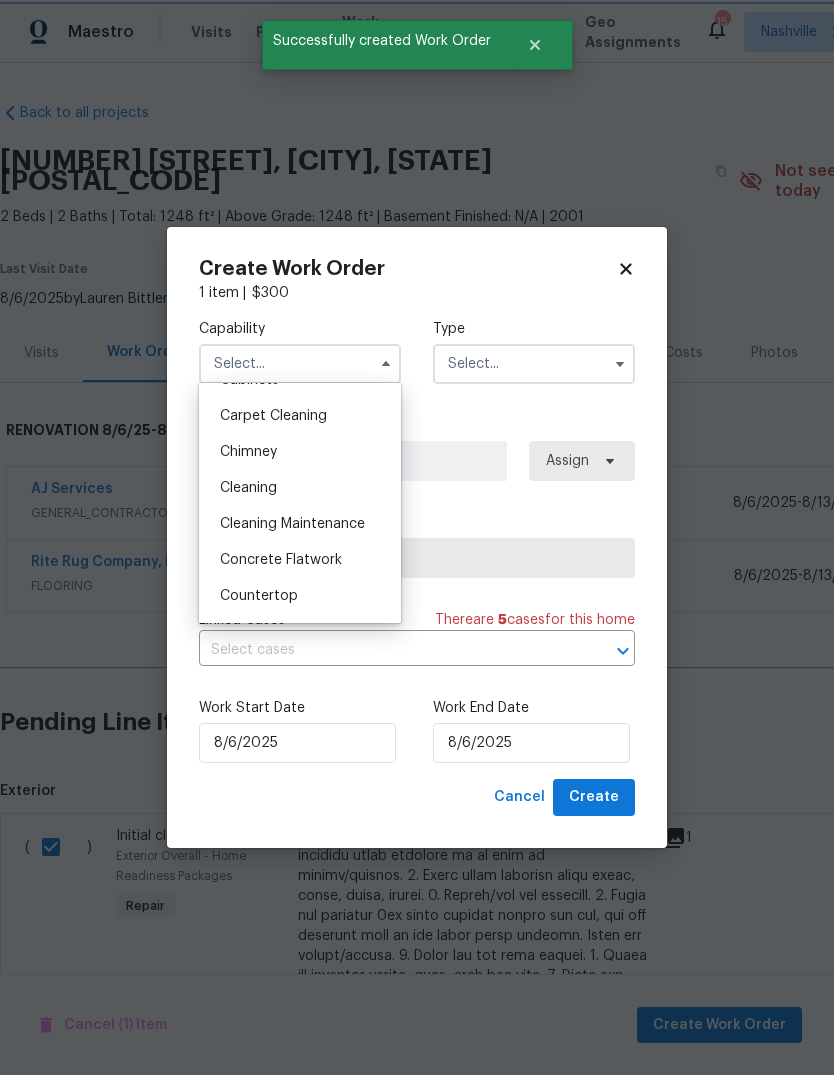 type on "Cleaning" 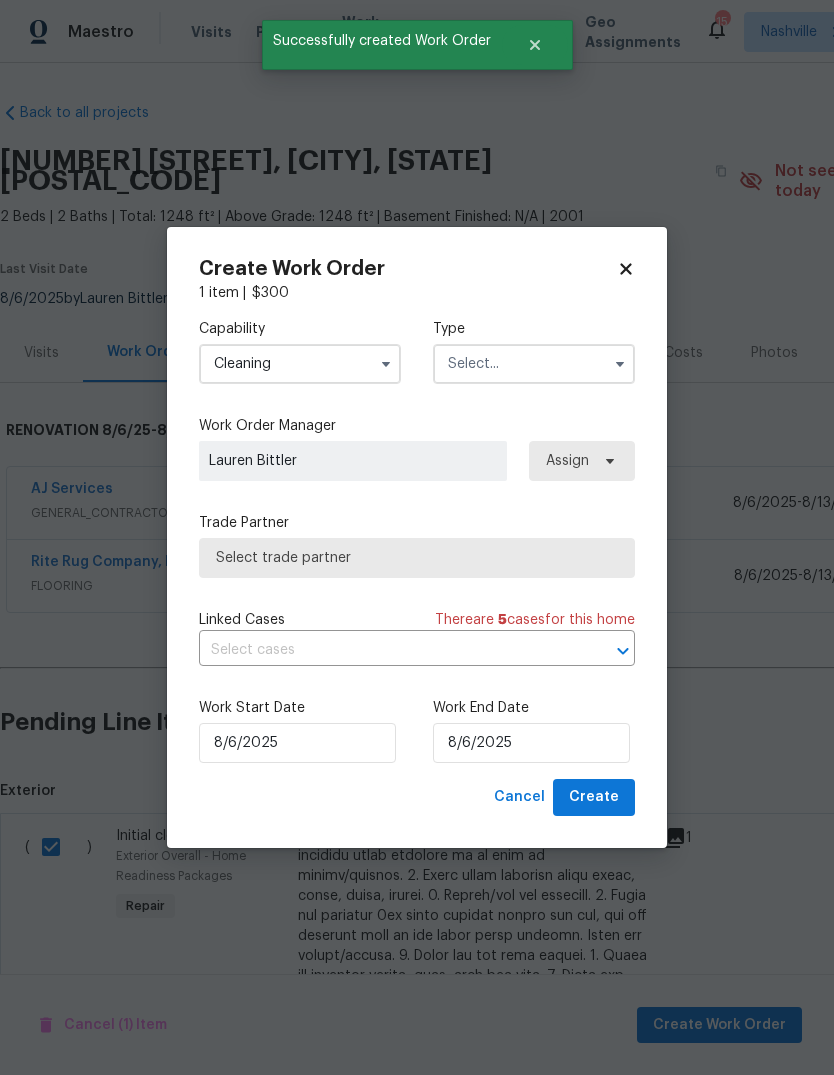 click at bounding box center [534, 364] 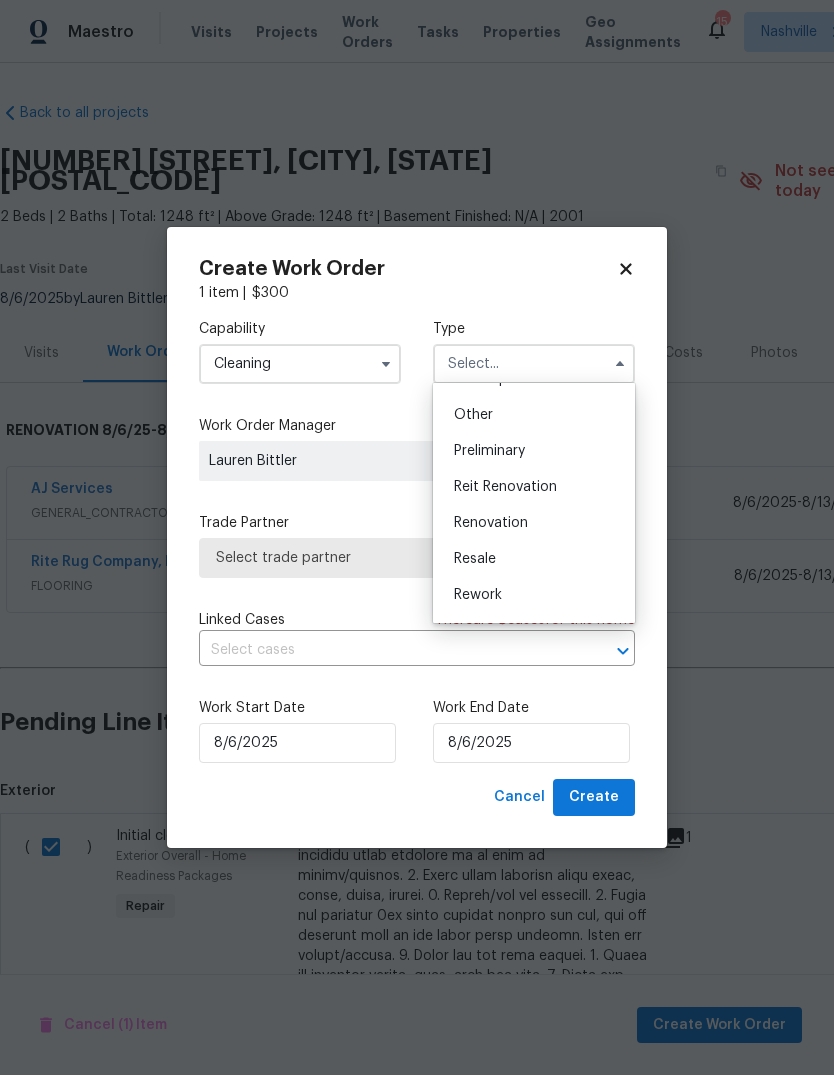 scroll, scrollTop: 393, scrollLeft: 0, axis: vertical 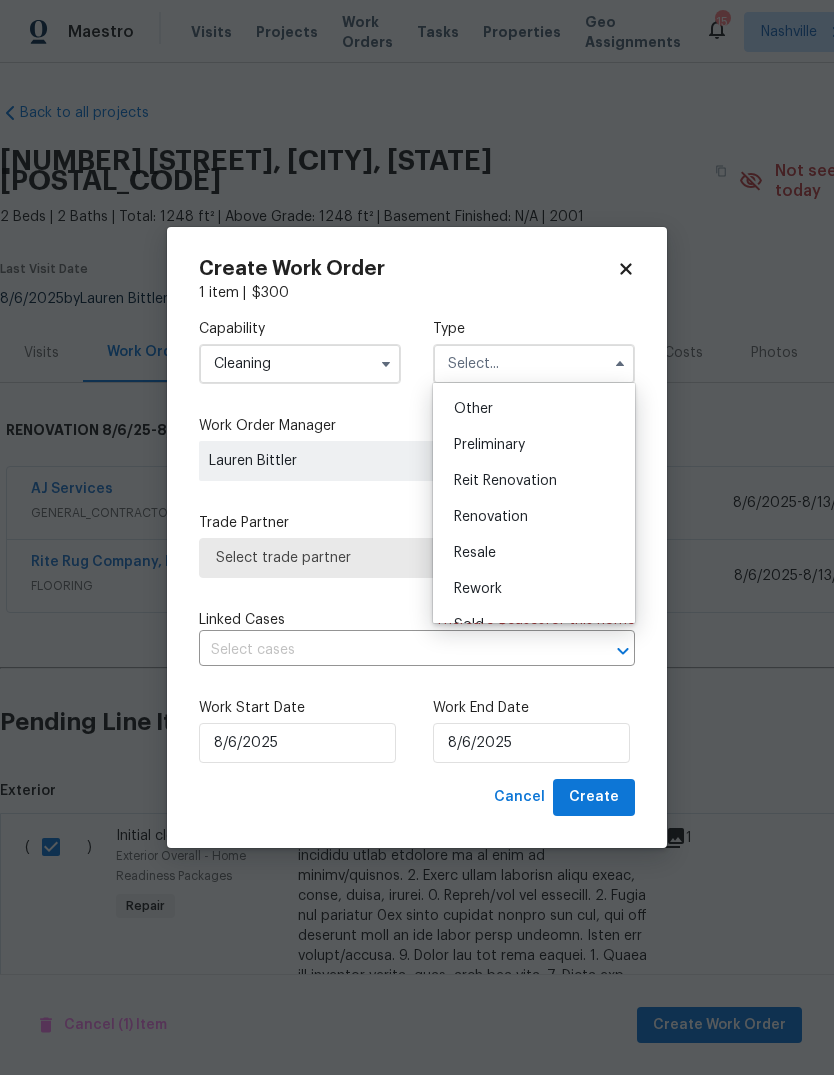 click on "Renovation" at bounding box center [534, 517] 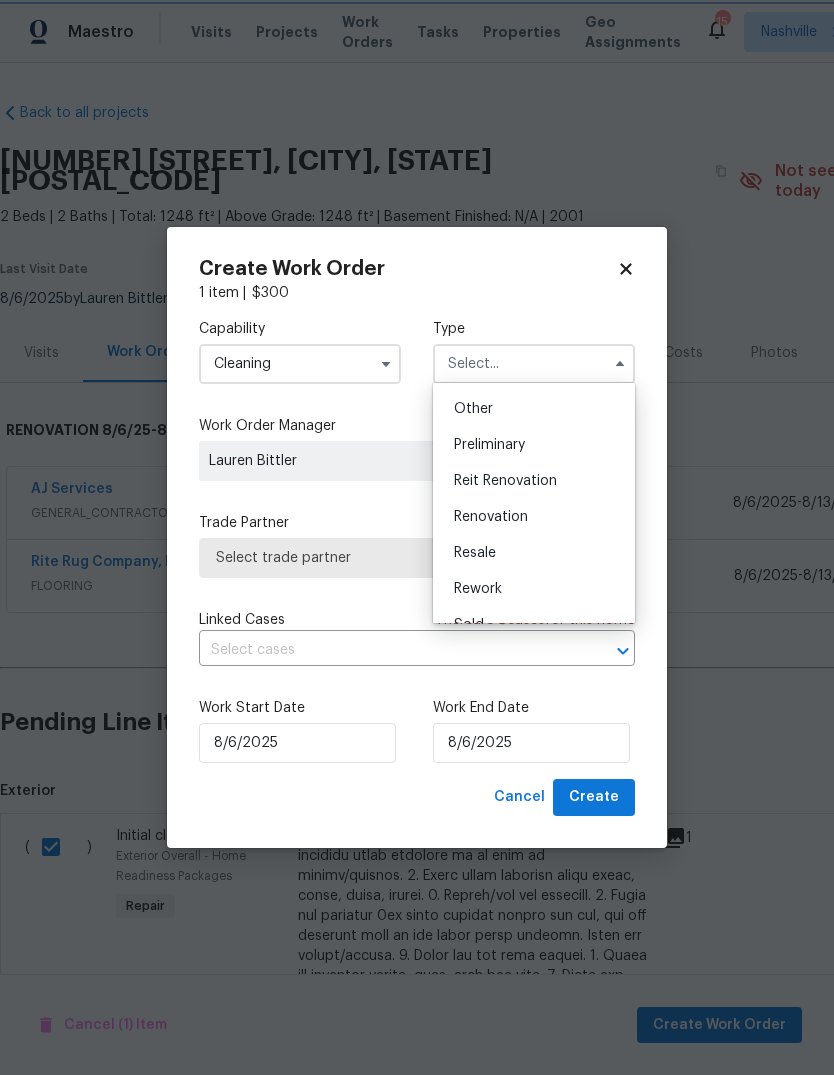 type on "Renovation" 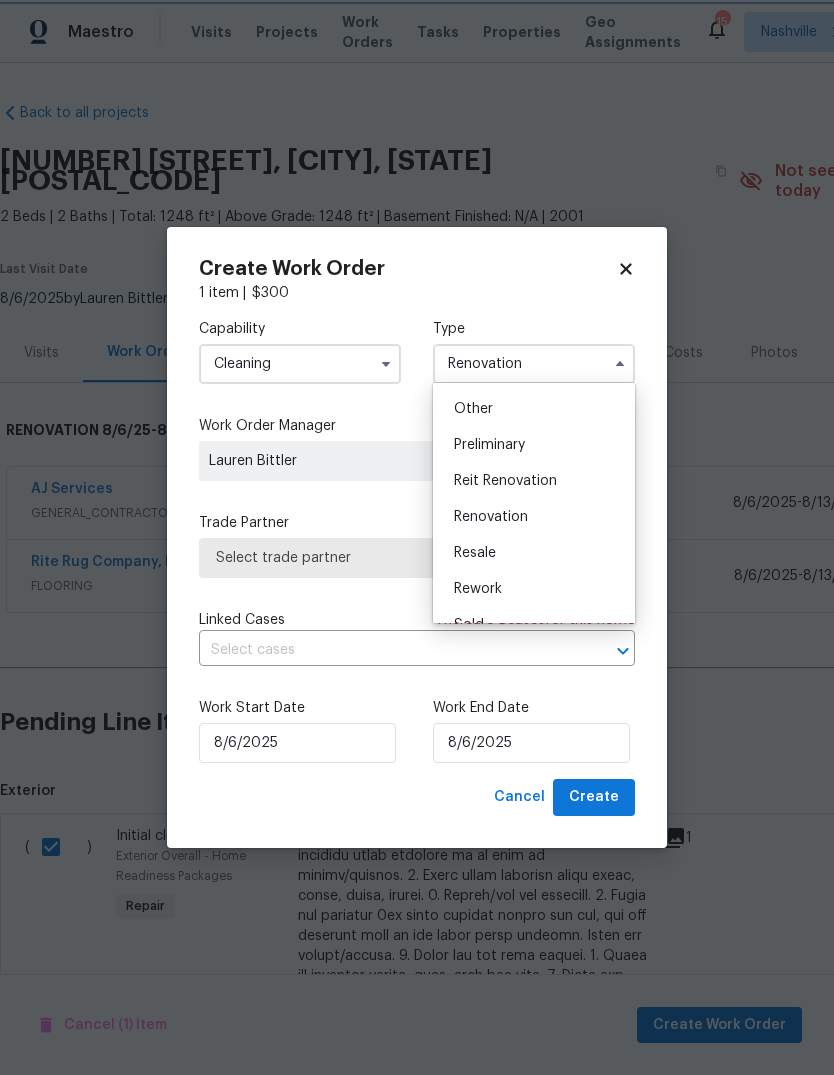 scroll, scrollTop: 0, scrollLeft: 0, axis: both 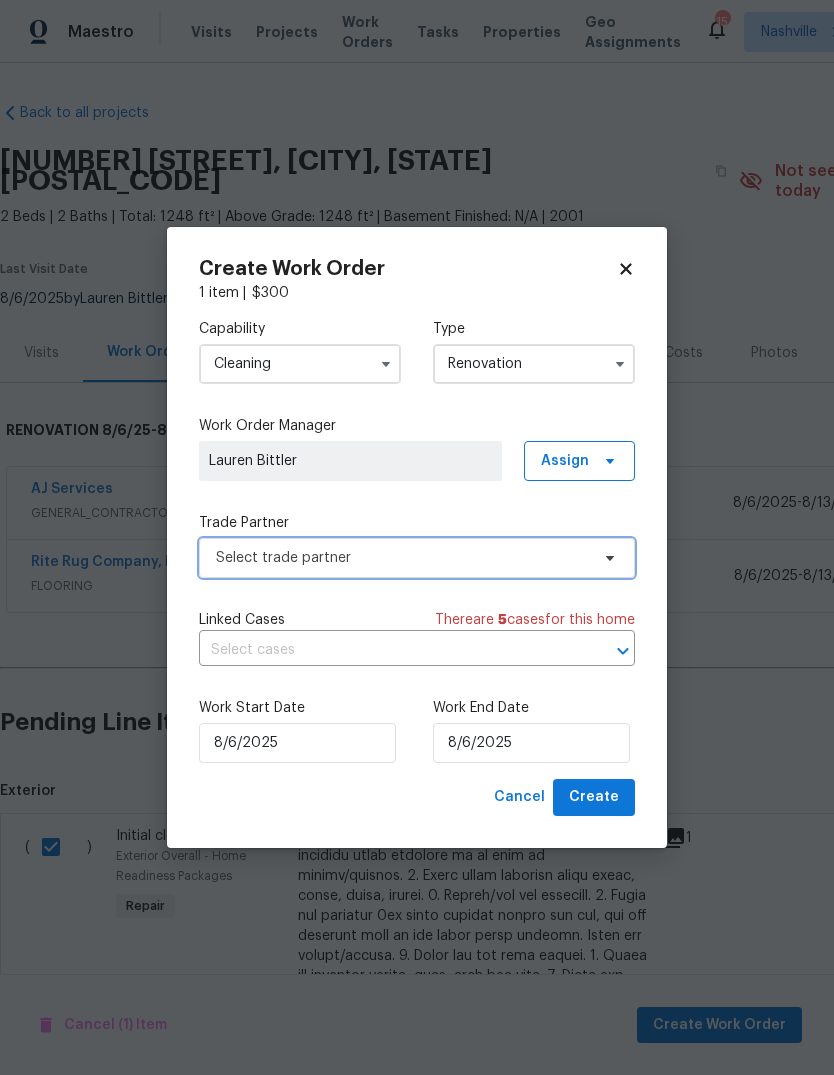 click on "Select trade partner" at bounding box center (402, 558) 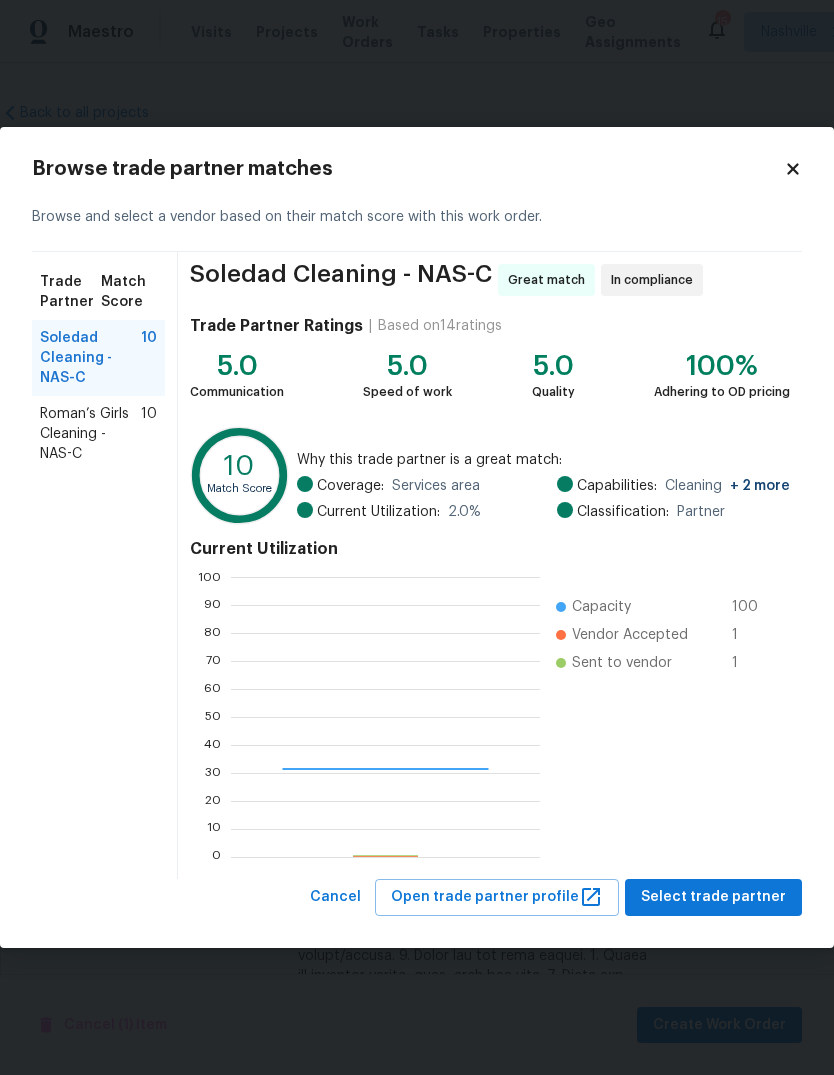 scroll, scrollTop: 2, scrollLeft: 2, axis: both 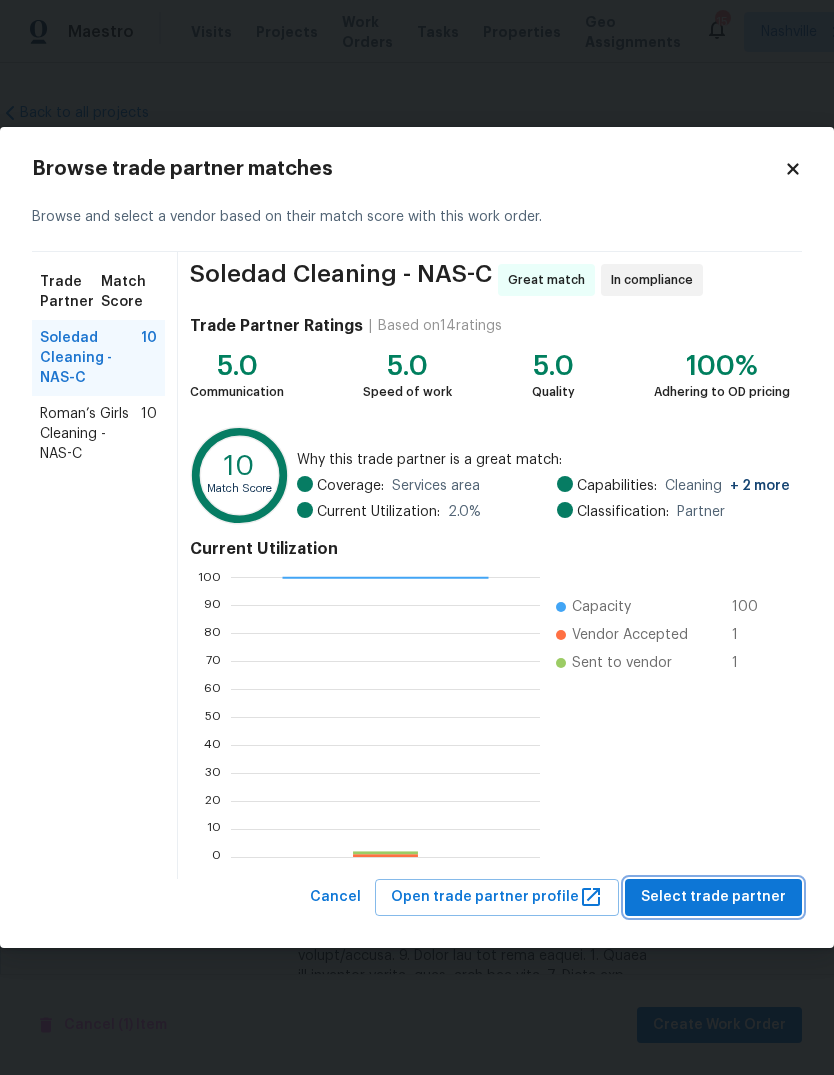 click on "Select trade partner" at bounding box center (713, 897) 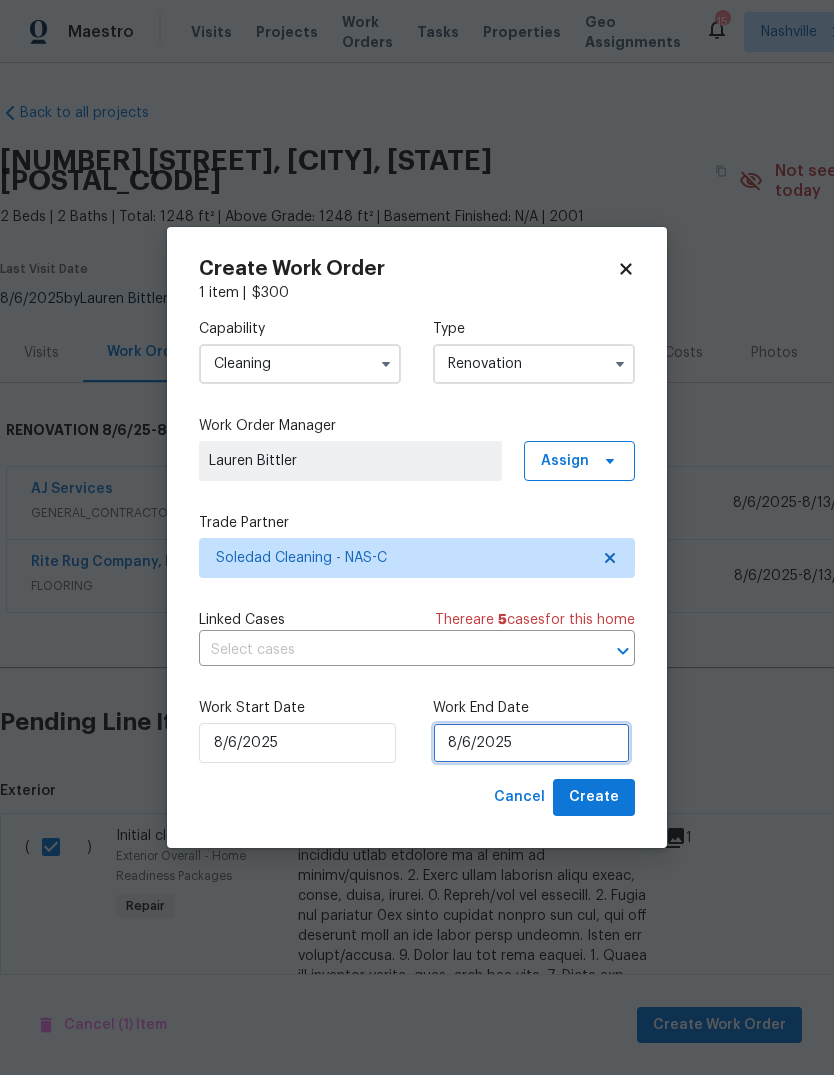 click on "8/6/2025" at bounding box center (531, 743) 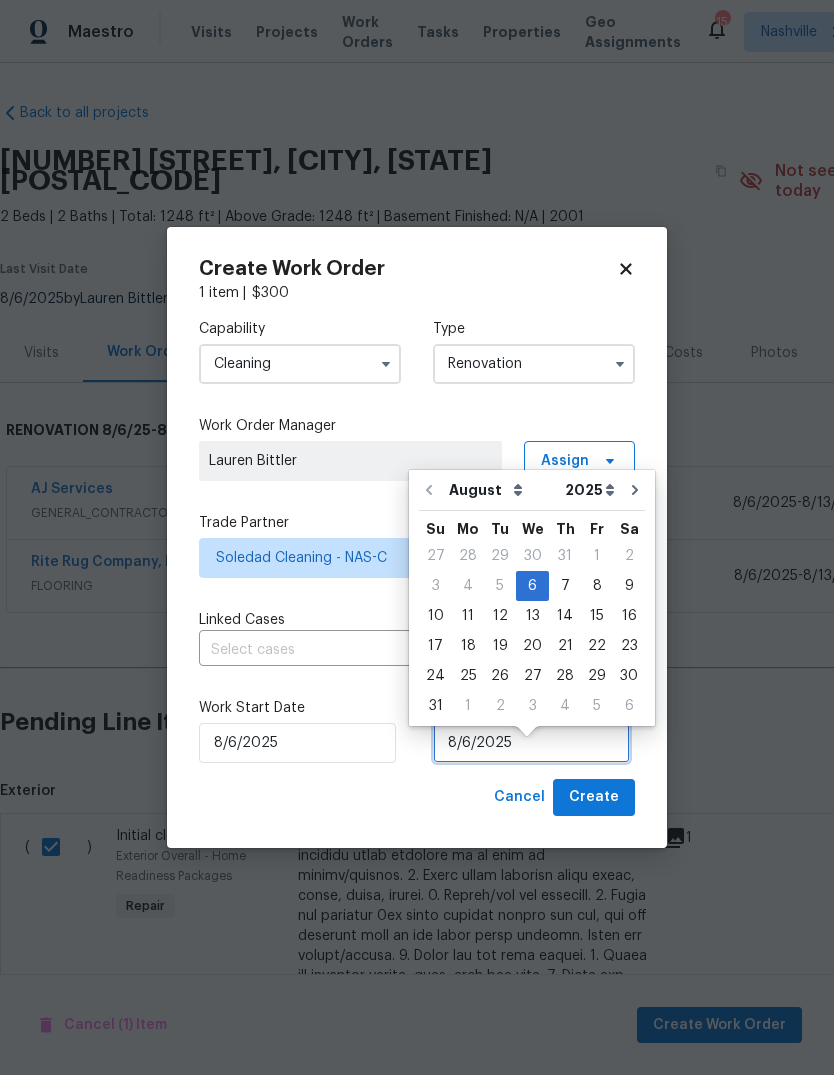 scroll, scrollTop: 15, scrollLeft: 0, axis: vertical 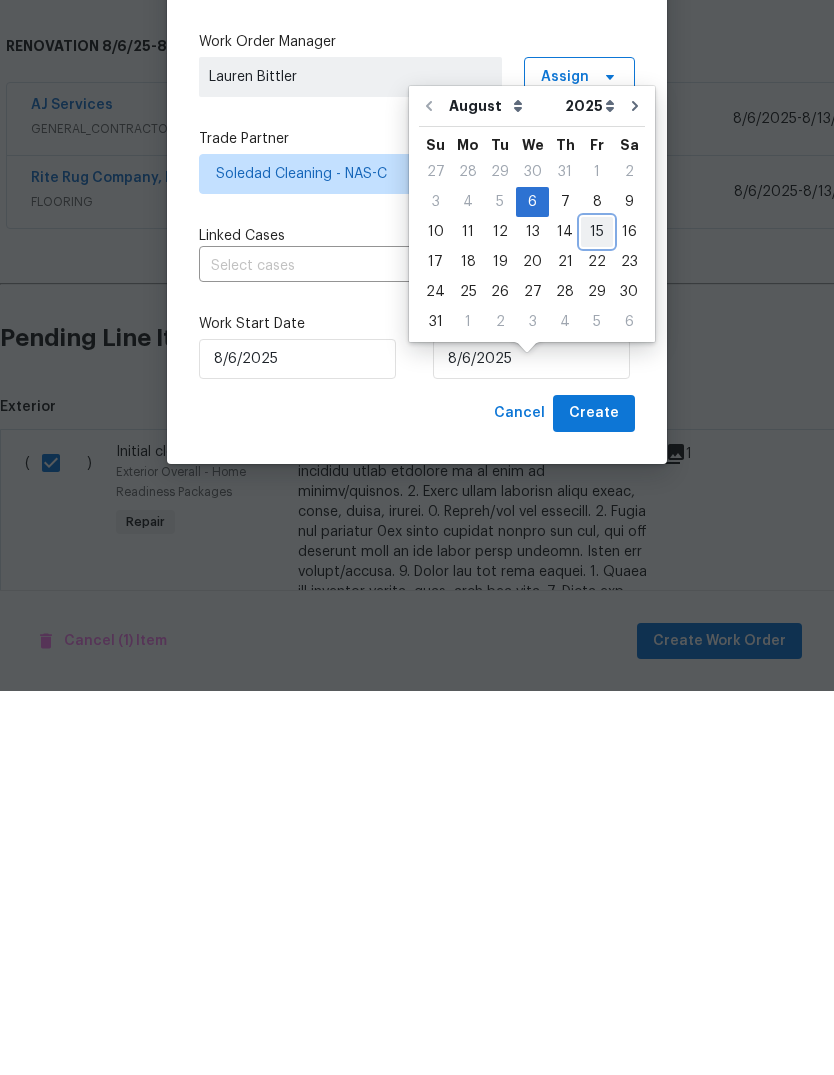 click on "15" at bounding box center (597, 616) 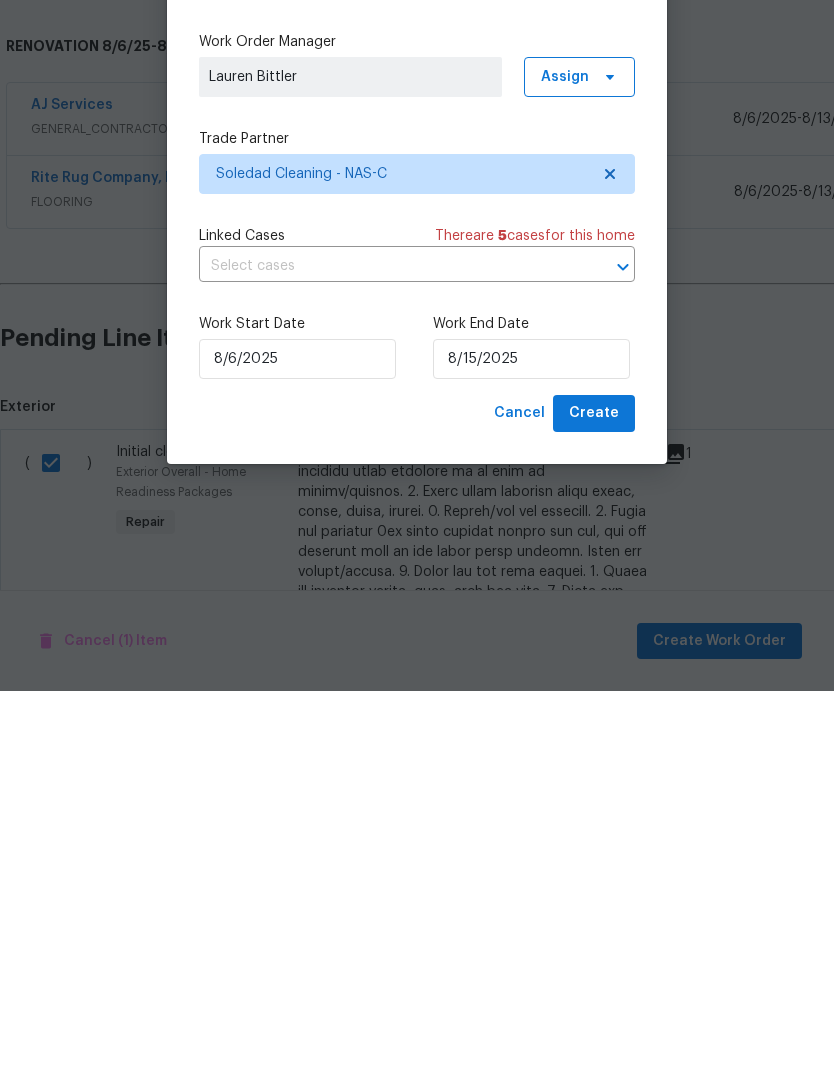 scroll, scrollTop: 75, scrollLeft: 0, axis: vertical 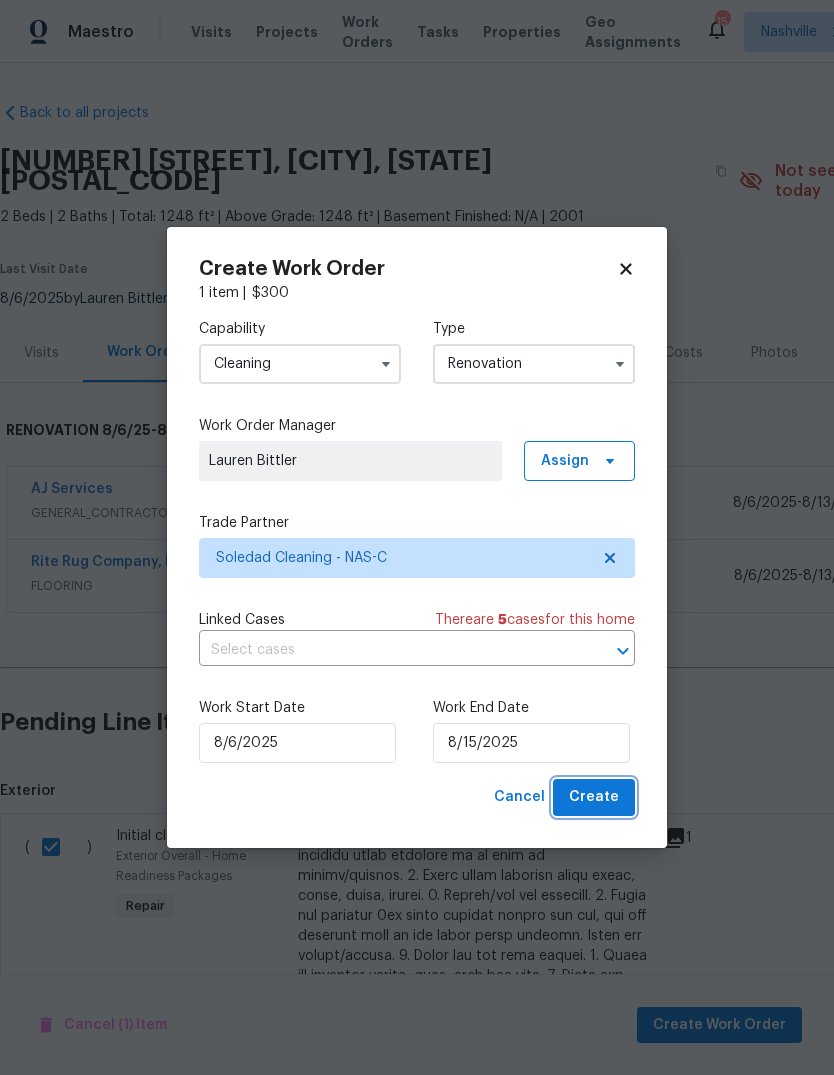 click on "Create" at bounding box center (594, 797) 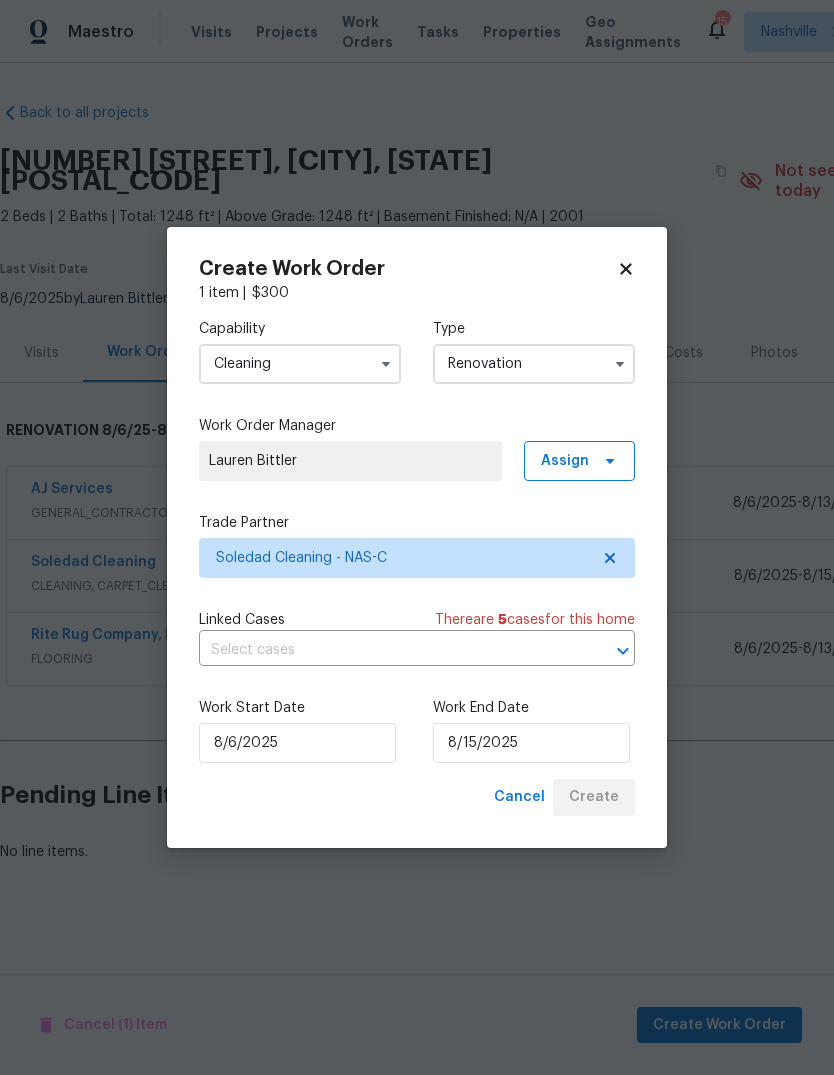 scroll, scrollTop: 0, scrollLeft: 0, axis: both 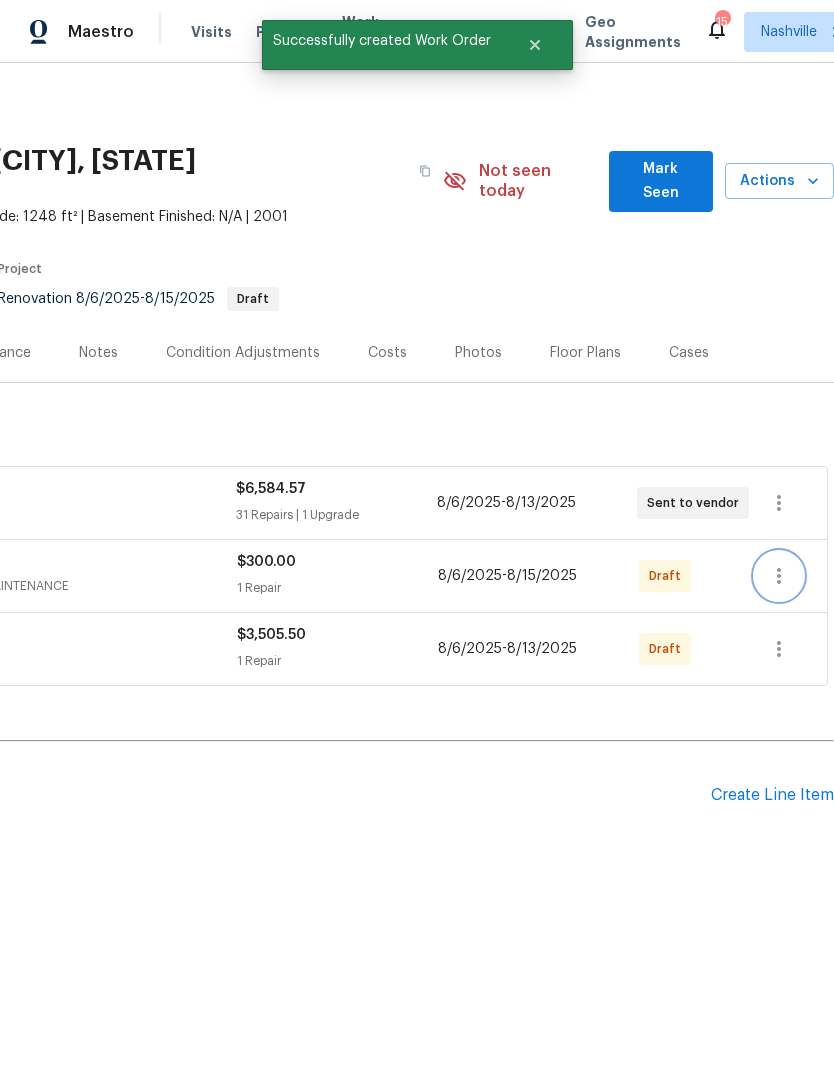 click 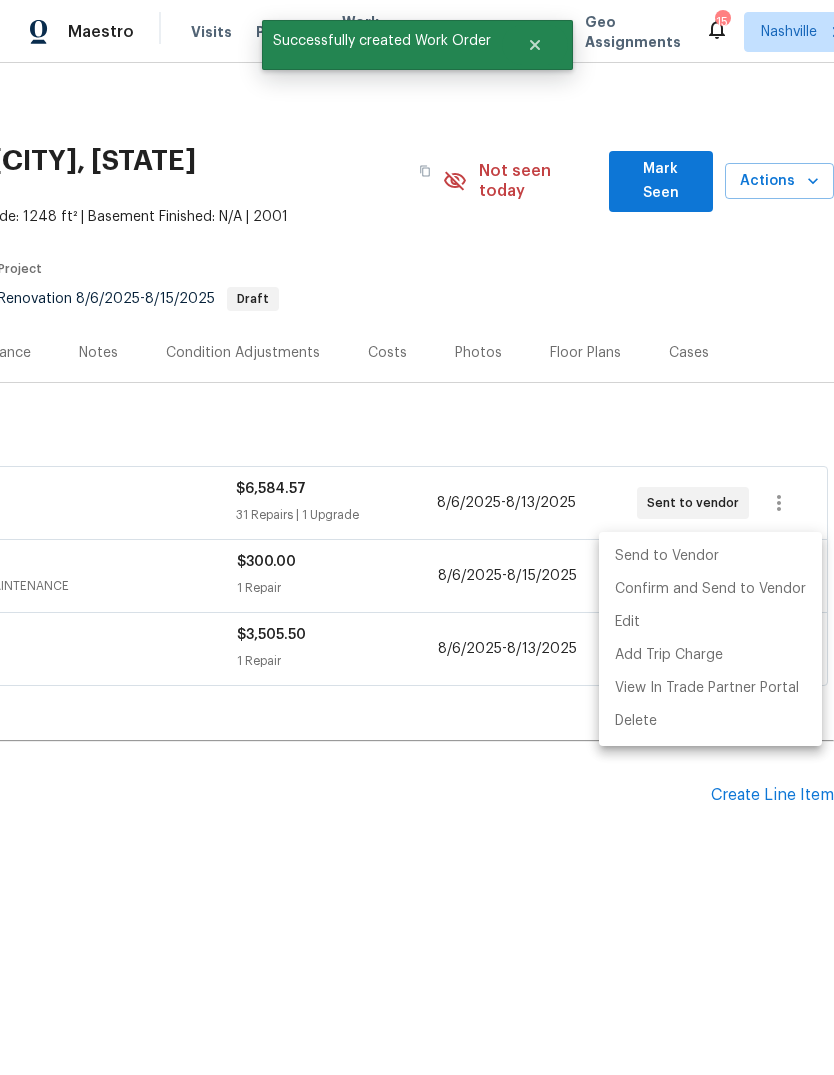 click on "Send to Vendor" at bounding box center (710, 556) 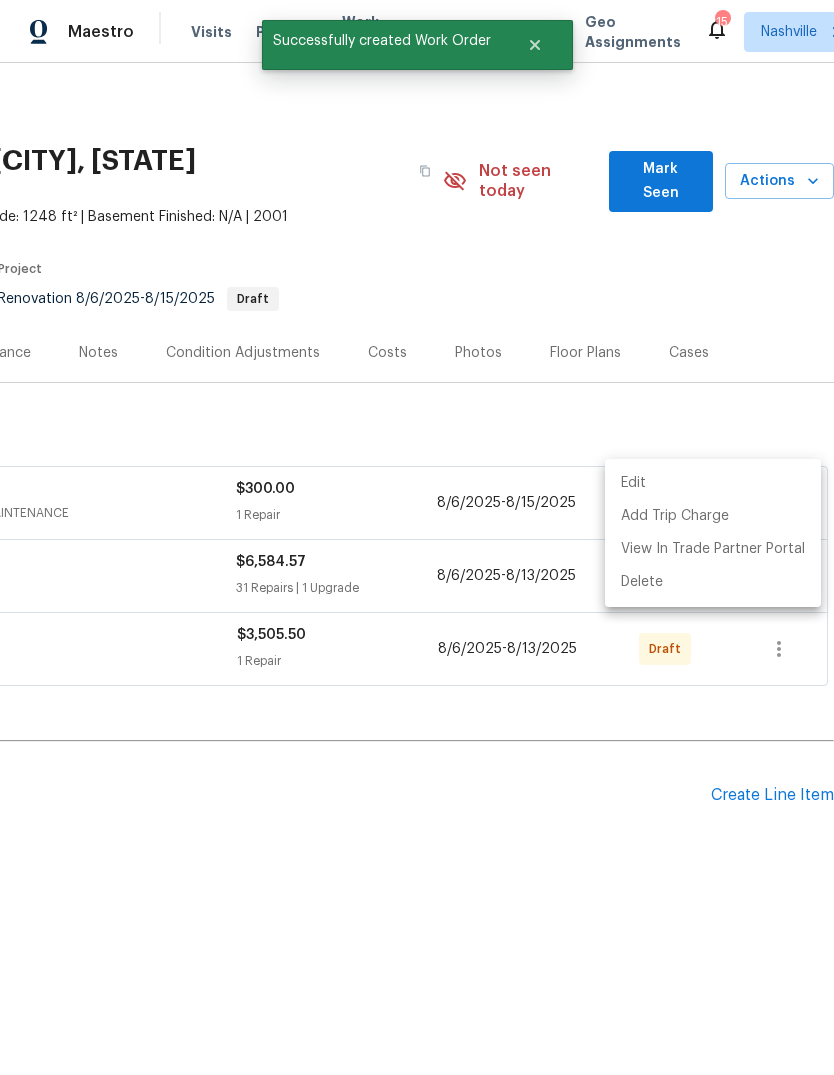 click at bounding box center (417, 537) 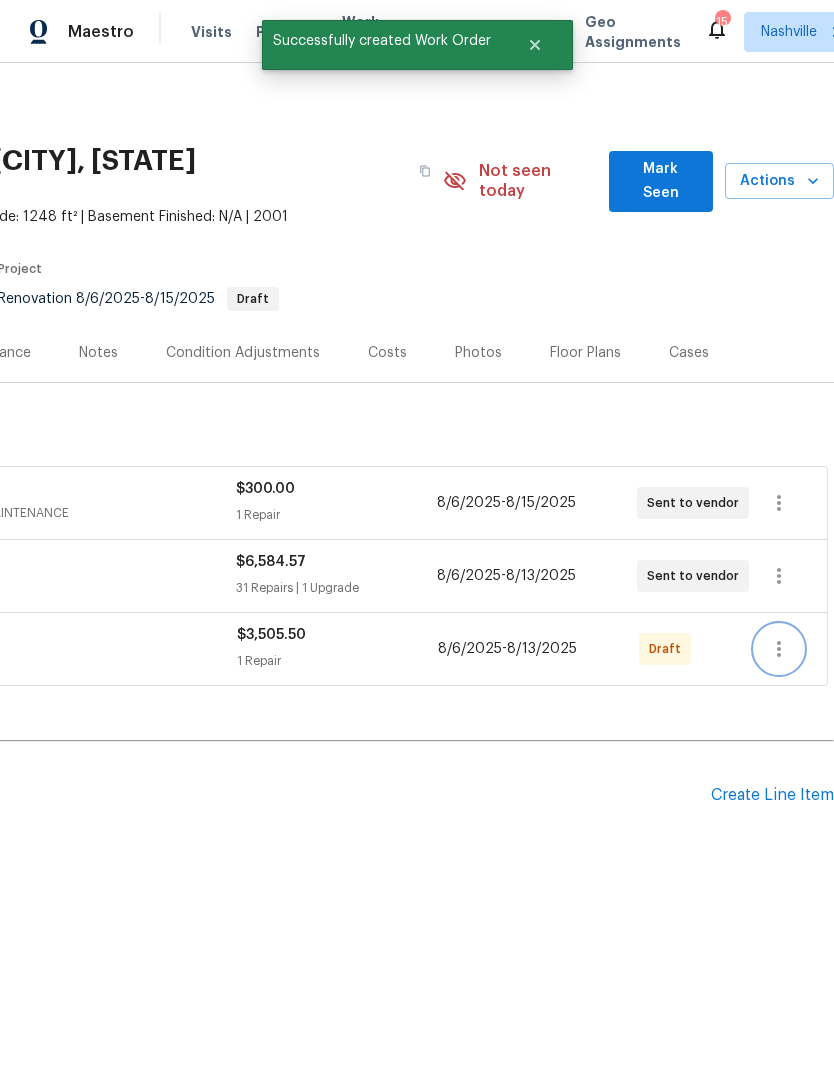 click 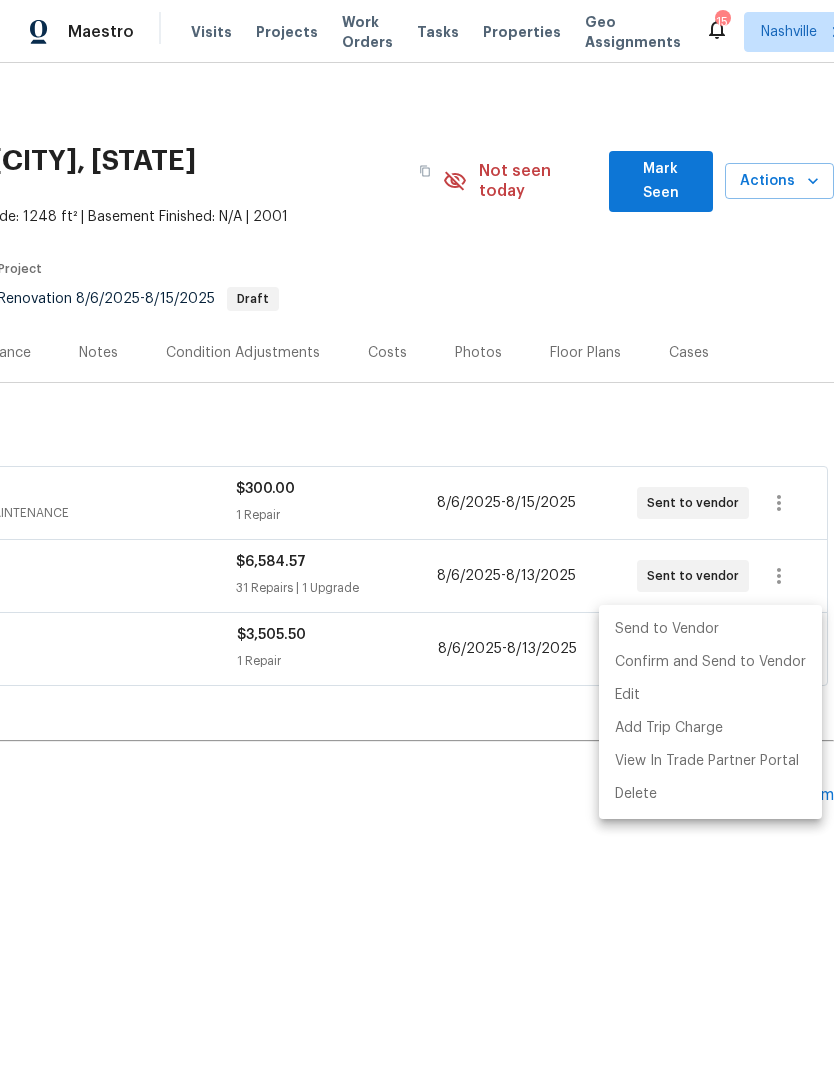 click on "Send to Vendor" at bounding box center [710, 629] 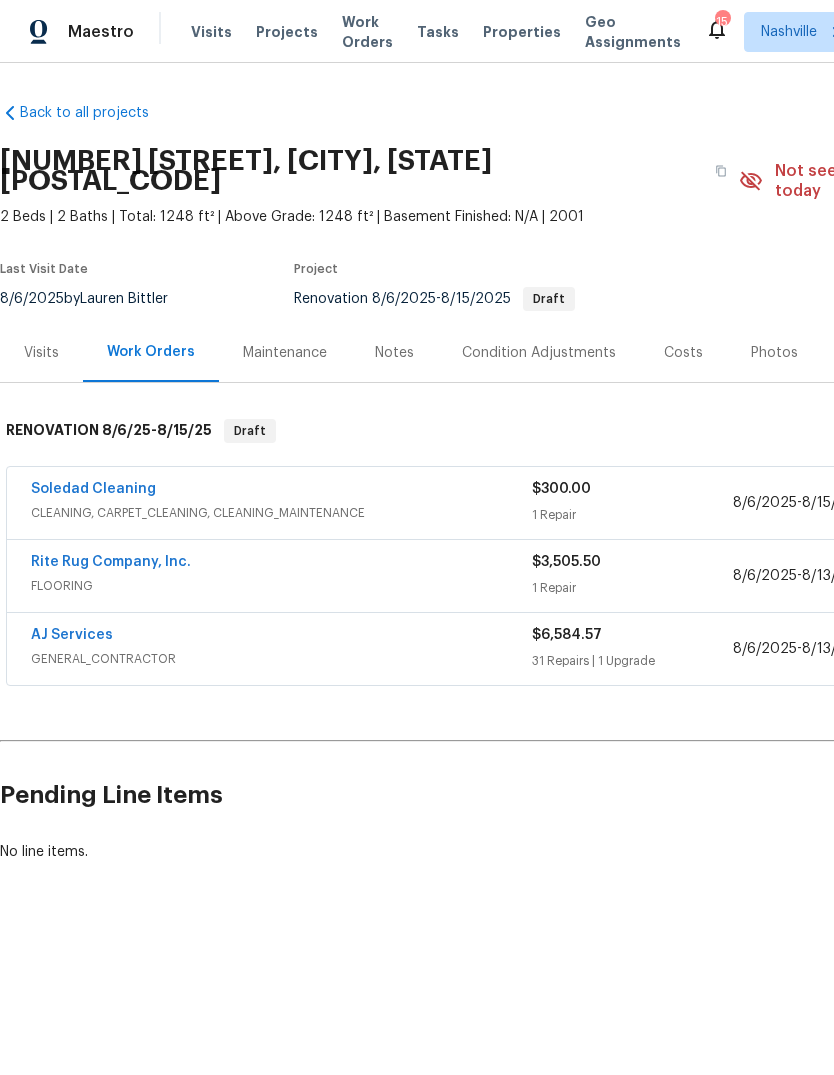 scroll, scrollTop: 0, scrollLeft: 0, axis: both 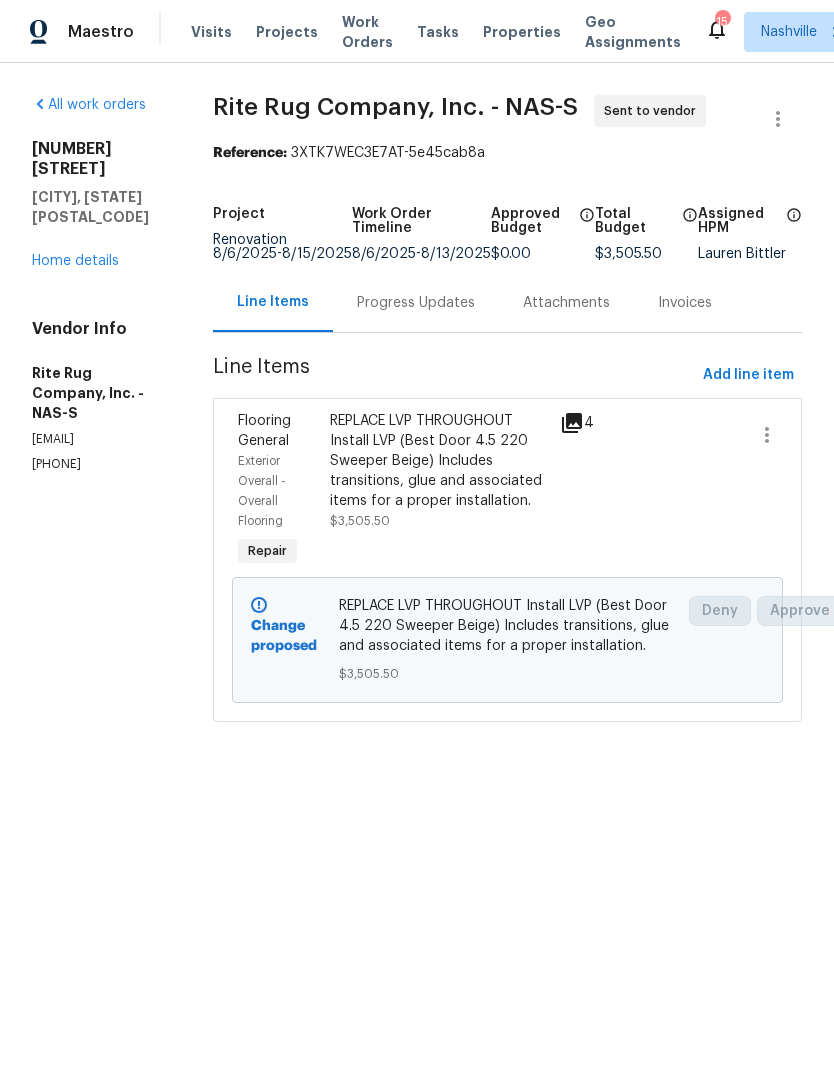click on "Progress Updates" at bounding box center (416, 302) 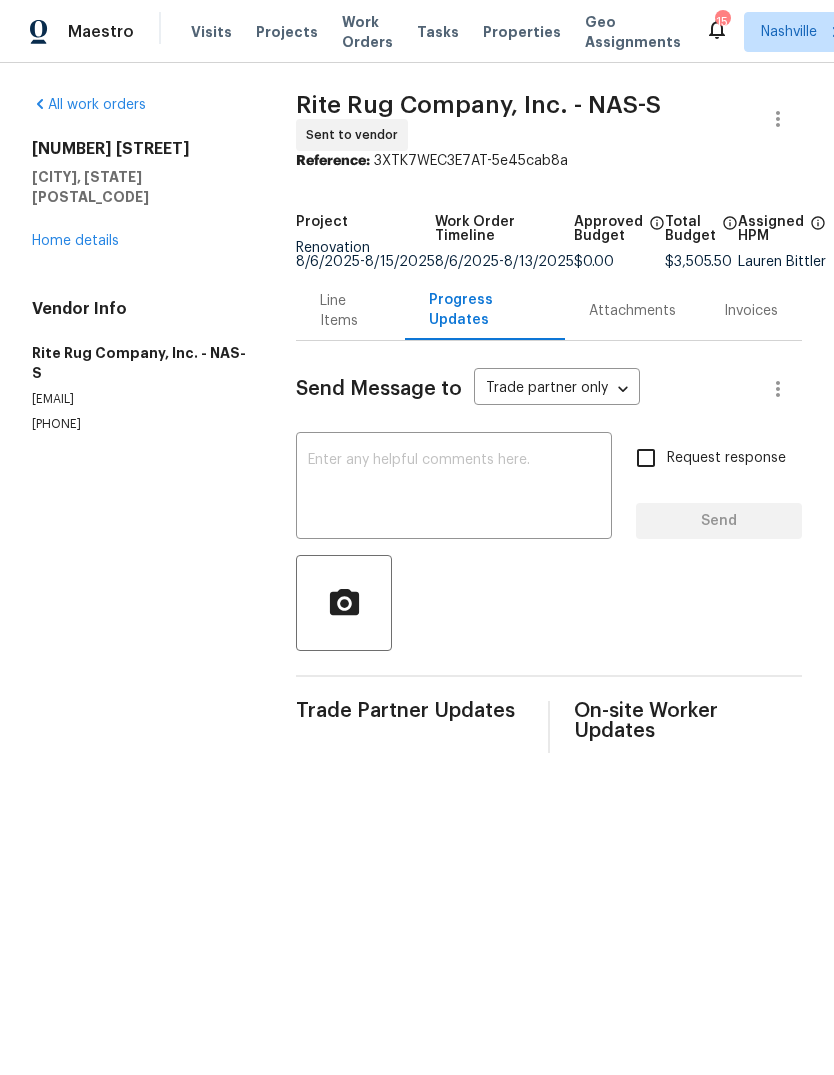 click at bounding box center (454, 488) 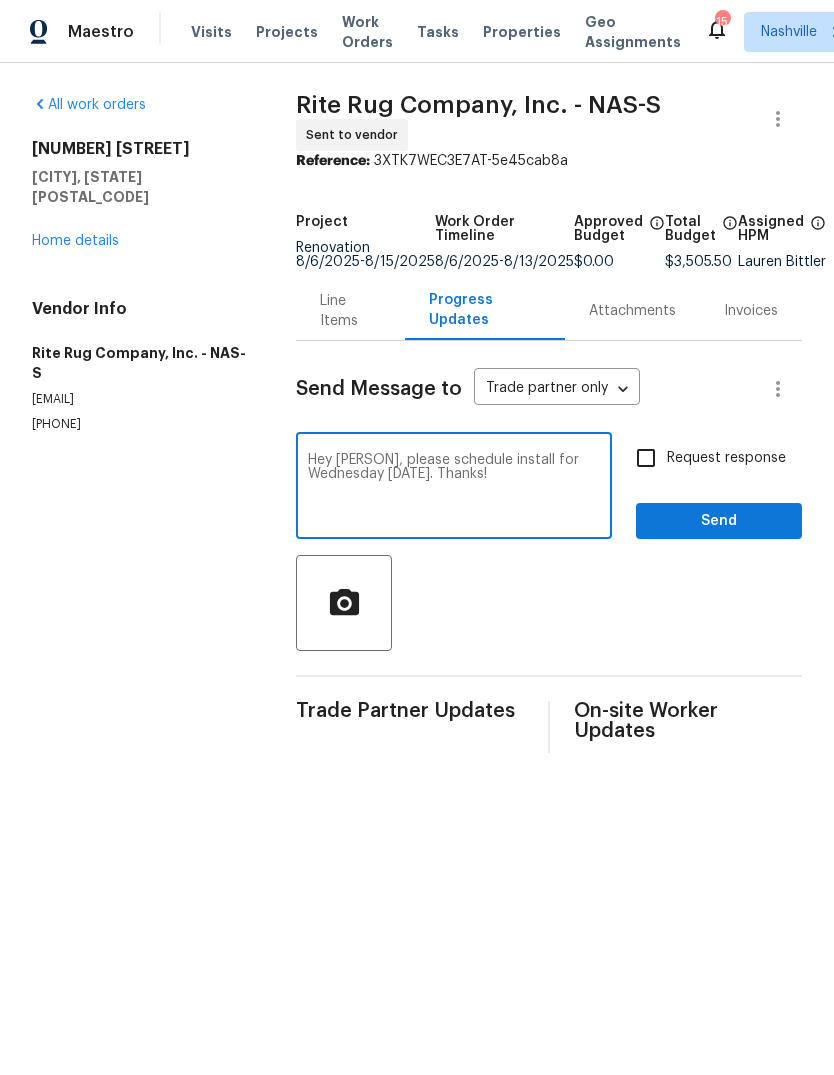 type on "Hey [PERSON], please schedule install for Wednesday [DATE]. Thanks!" 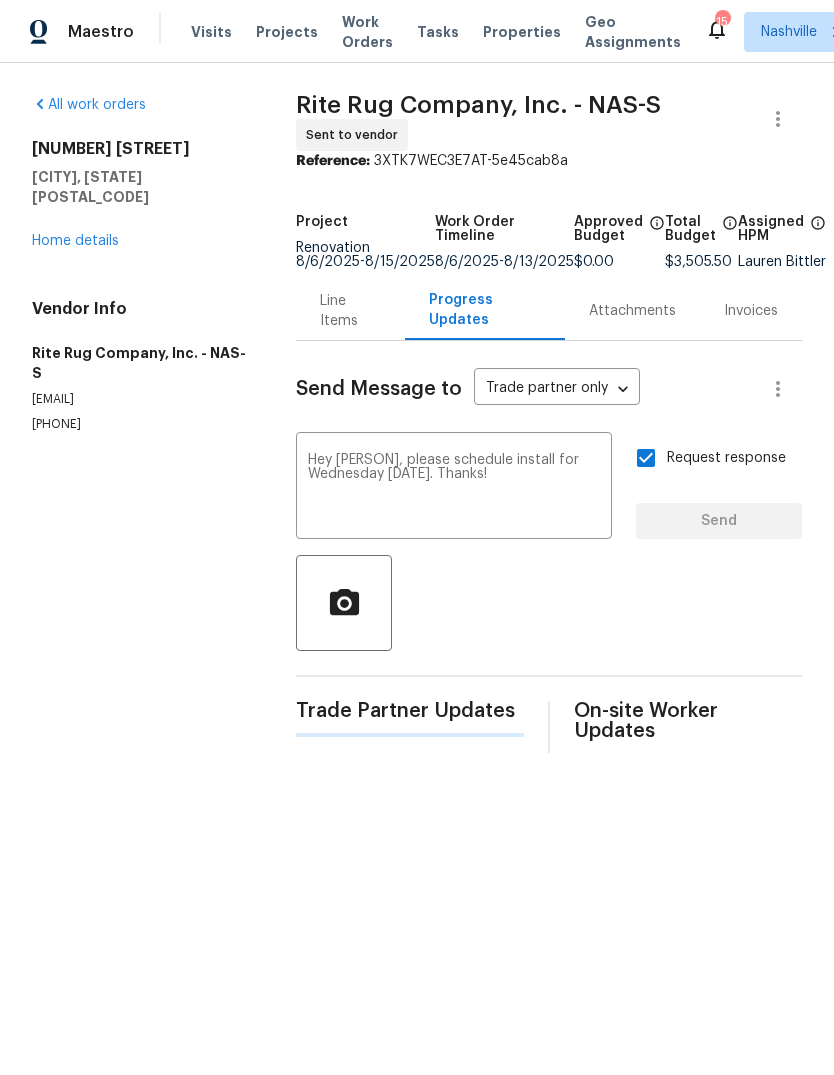 type 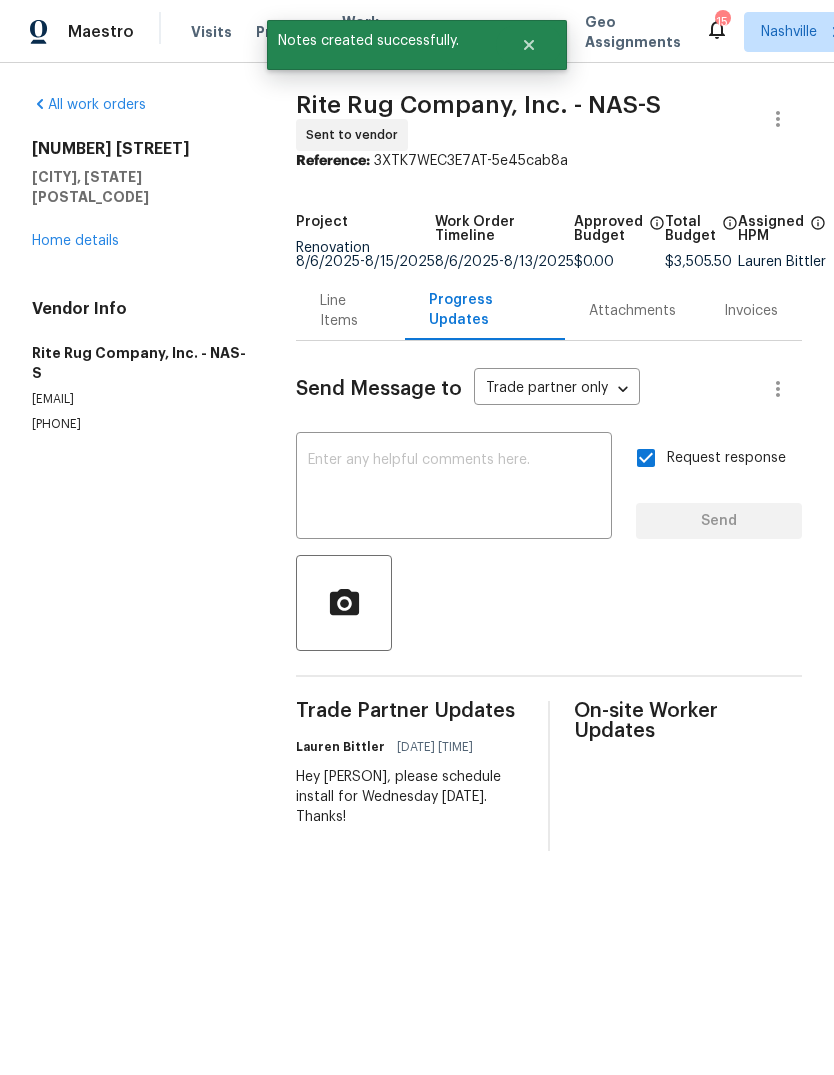click on "Home details" at bounding box center (75, 241) 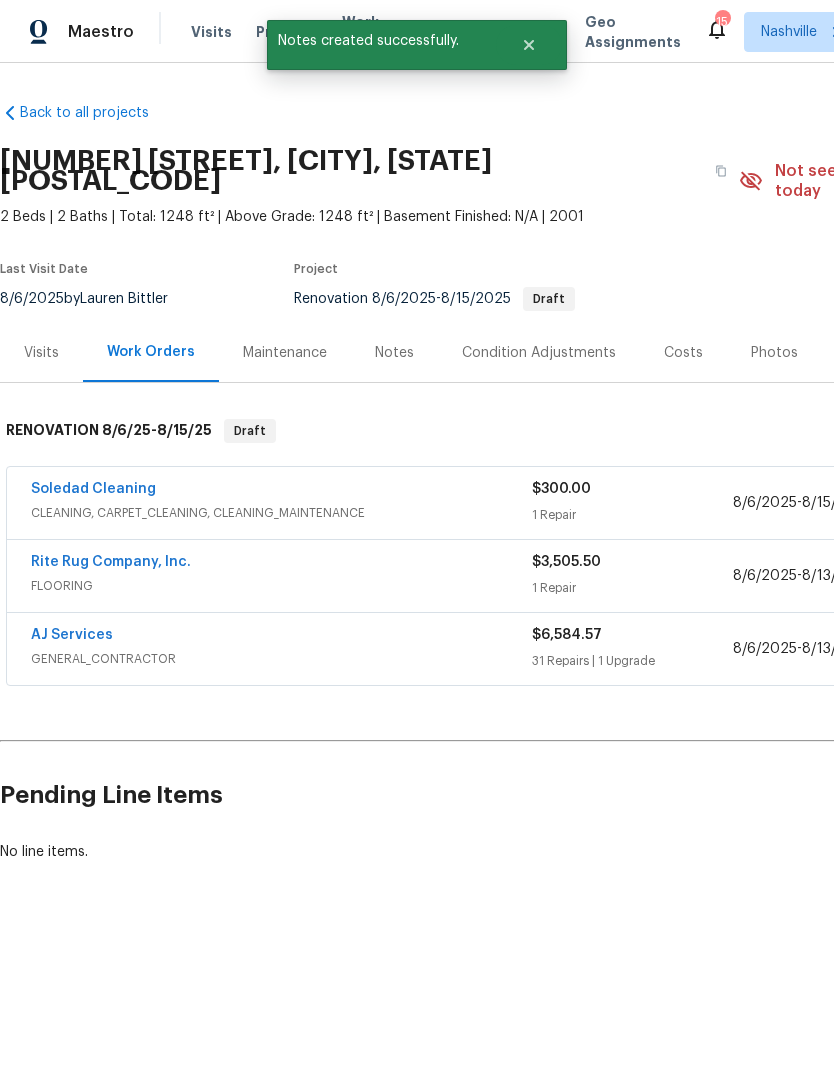 click on "Soledad Cleaning" at bounding box center [93, 489] 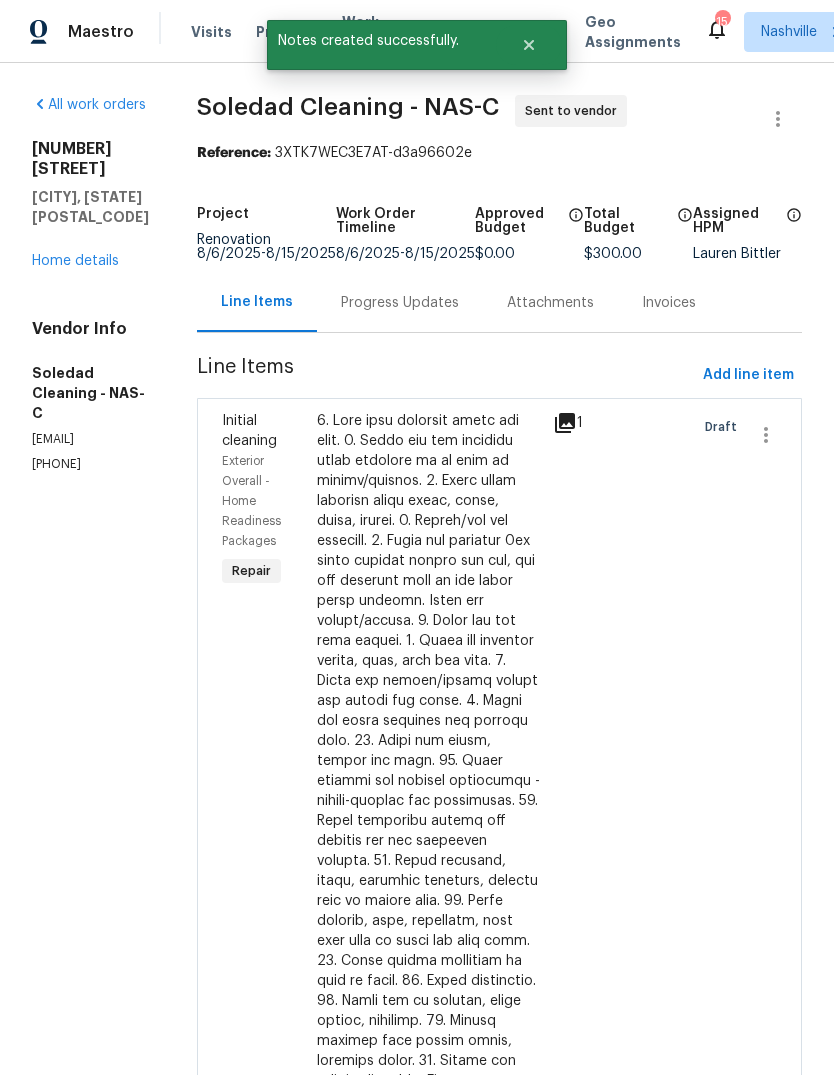 click on "Progress Updates" at bounding box center [400, 303] 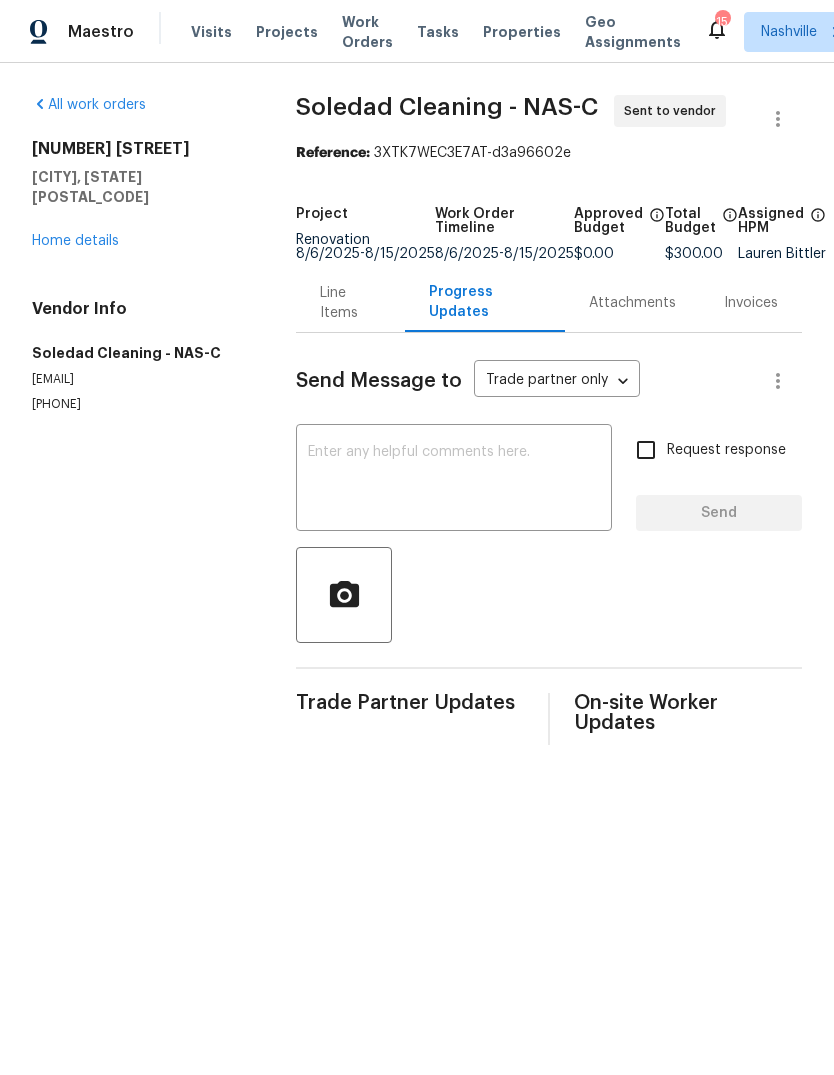 click at bounding box center (454, 480) 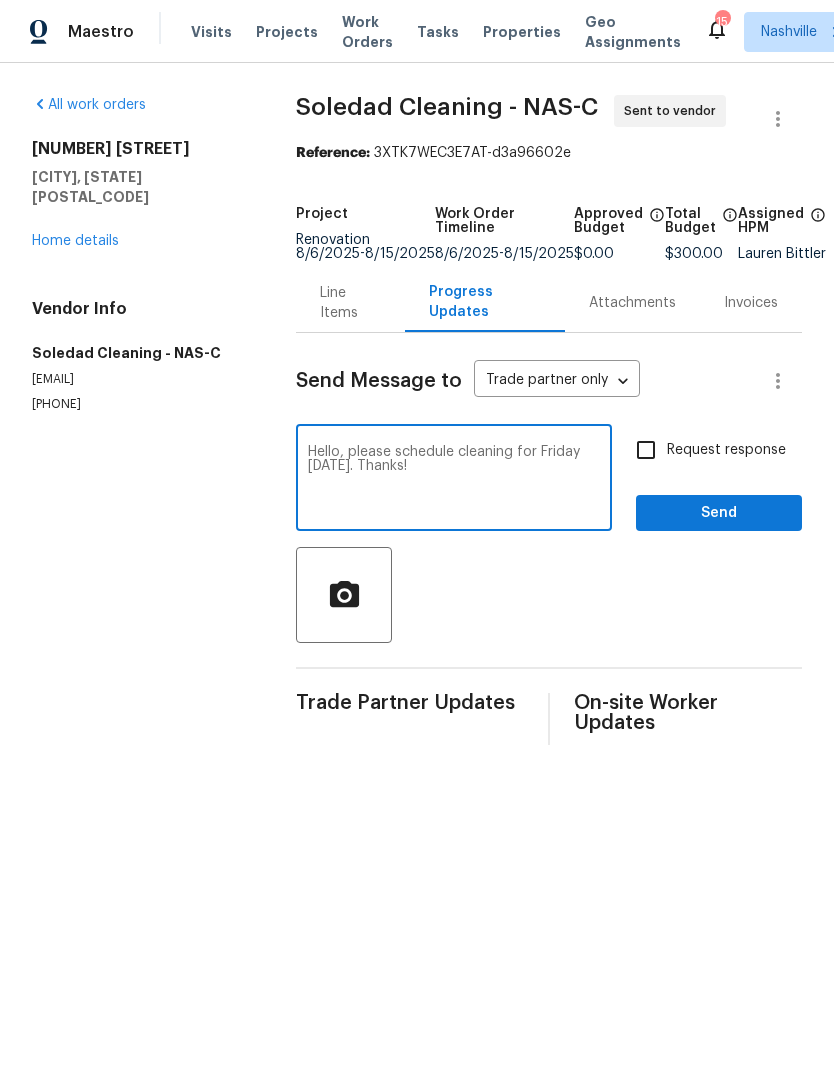 type on "Hello, please schedule cleaning for Friday [DATE]. Thanks!" 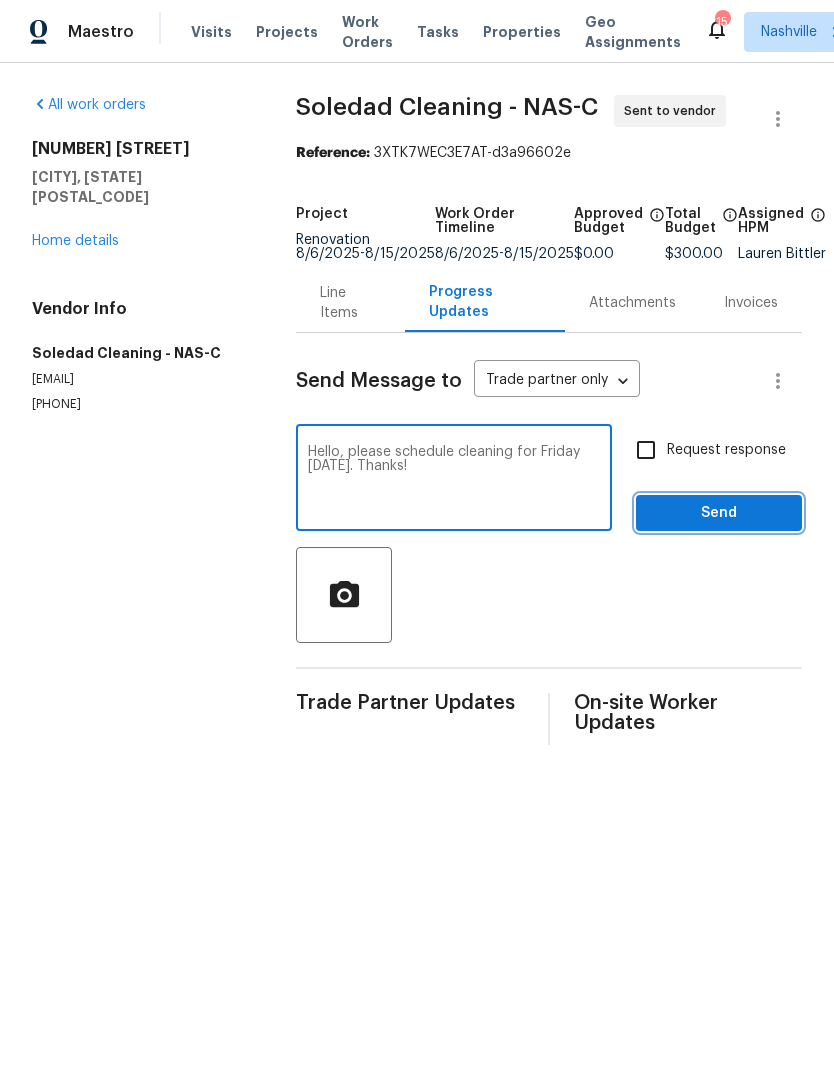 click on "Send" at bounding box center [719, 513] 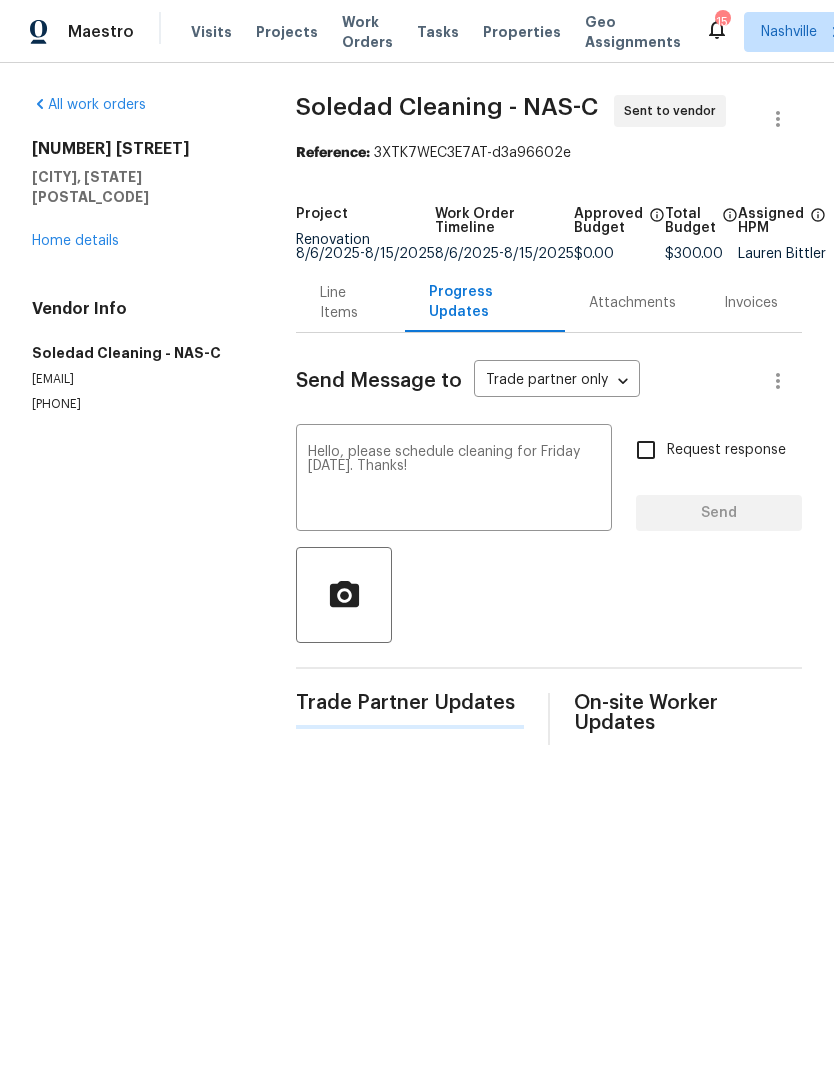 type 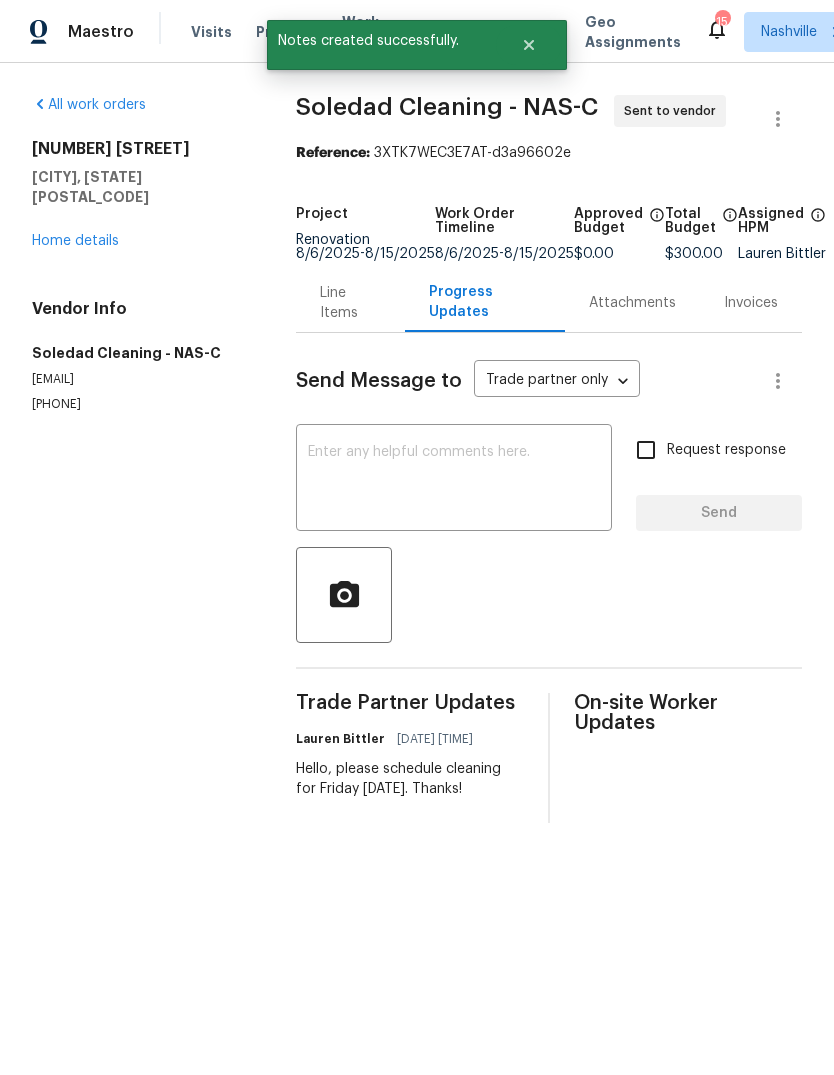 click on "Home details" at bounding box center (75, 241) 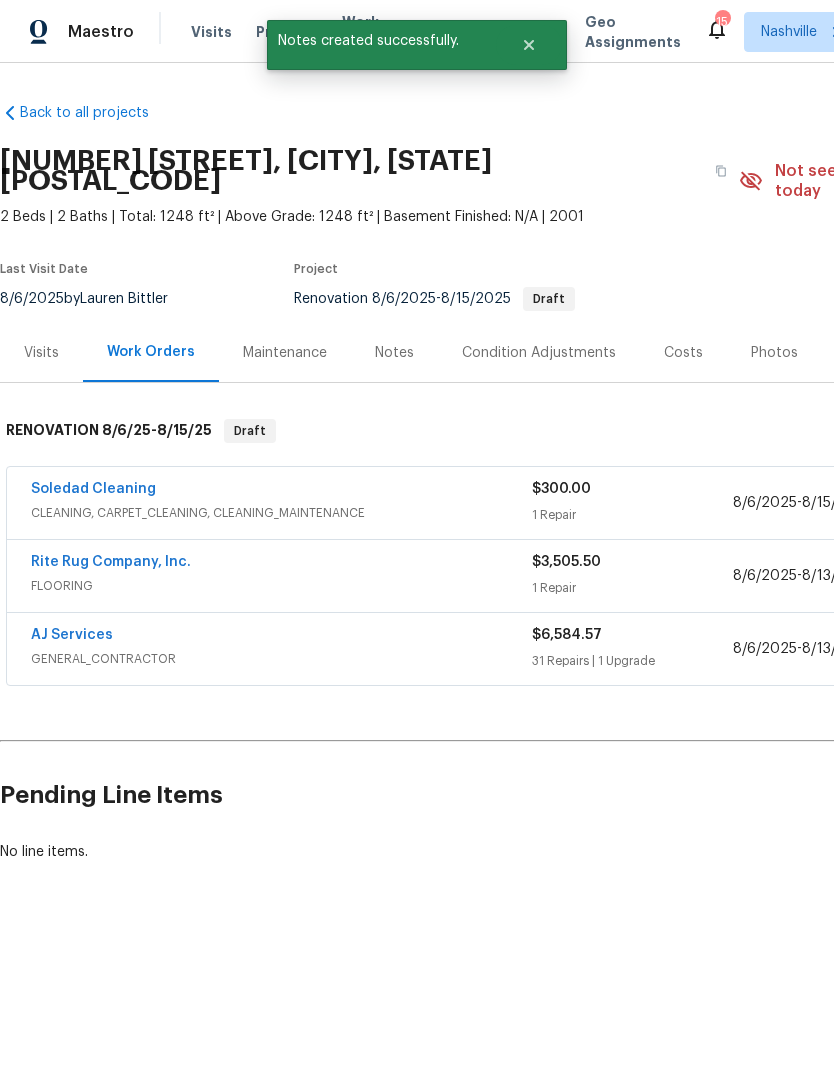 click on "AJ Services" at bounding box center (72, 635) 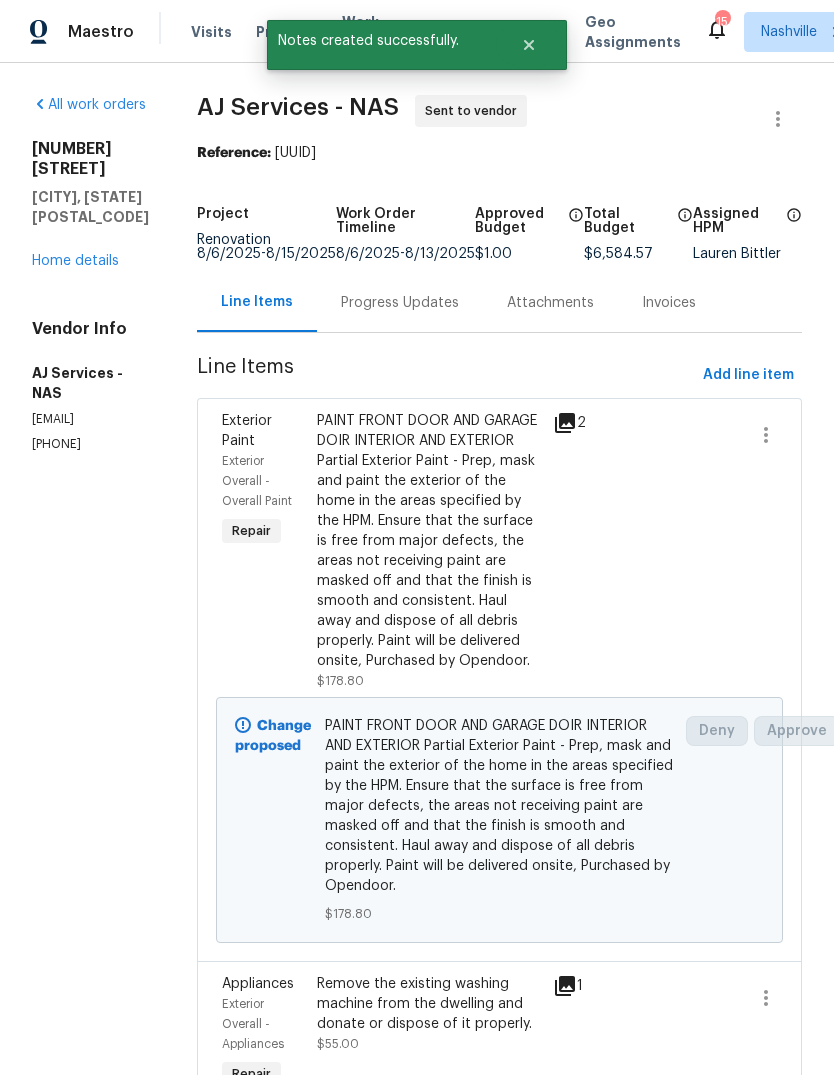click on "Progress Updates" at bounding box center [400, 303] 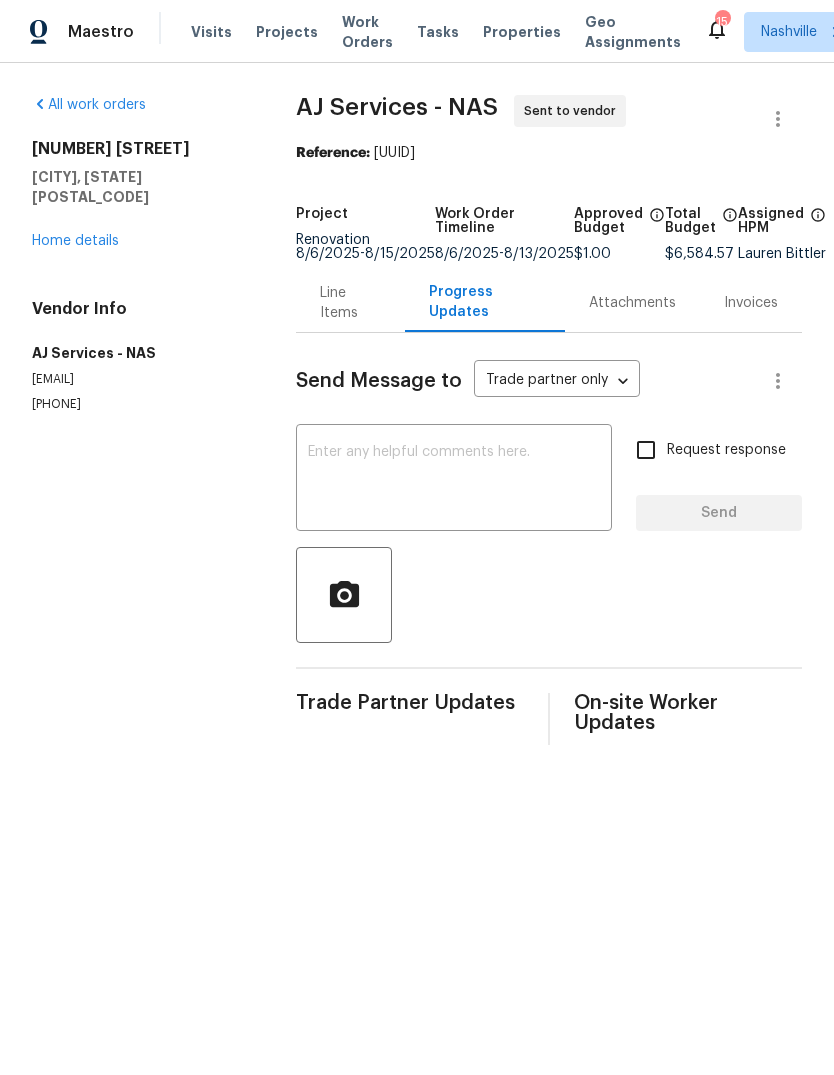 click at bounding box center [454, 480] 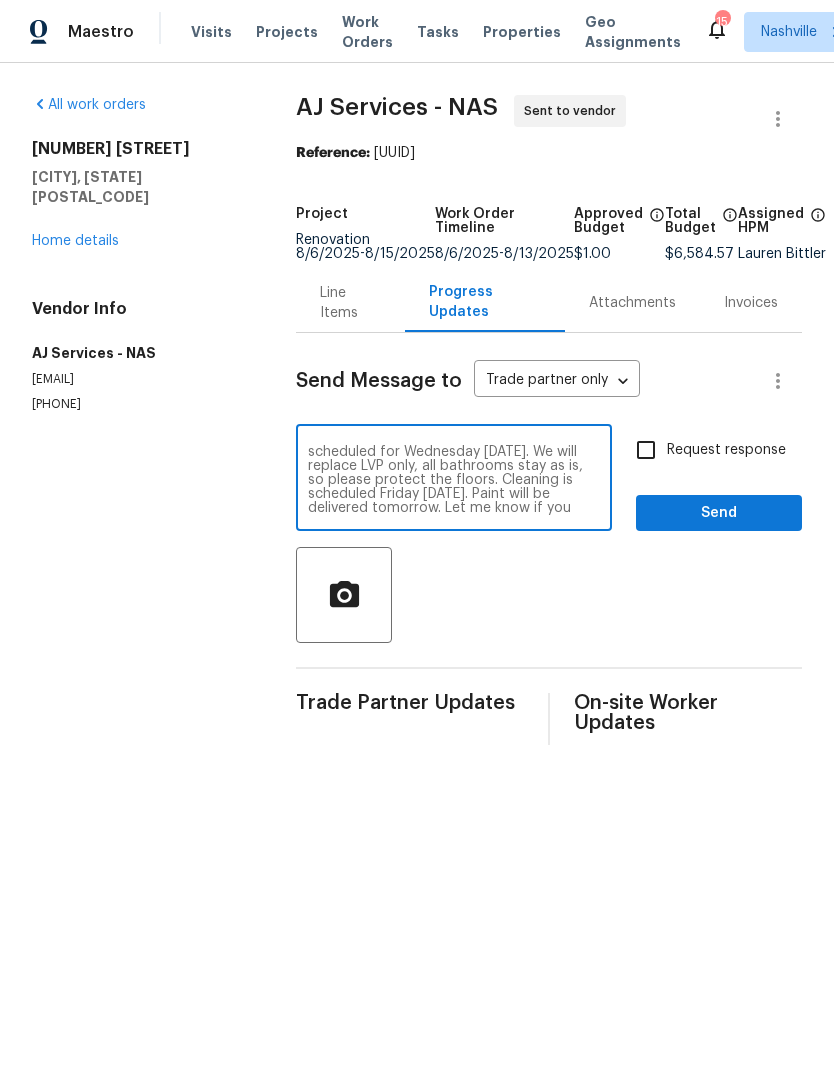 scroll, scrollTop: 28, scrollLeft: 0, axis: vertical 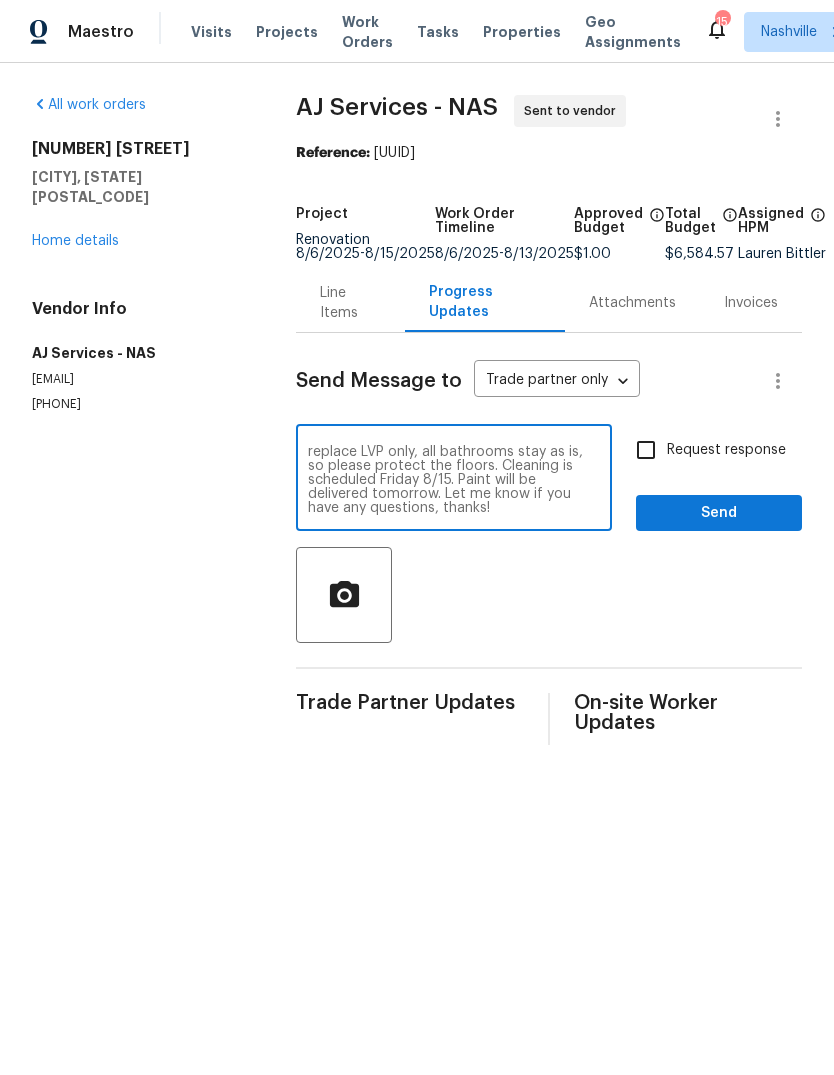 type on "Hey AJ, scope is complete. Flooring scheduled for Wednesday 8/13. We will replace LVP only, all bathrooms stay as is, so please protect the floors. Cleaning is scheduled Friday 8/15. Paint will be delivered tomorrow. Let me know if you have any questions, thanks!" 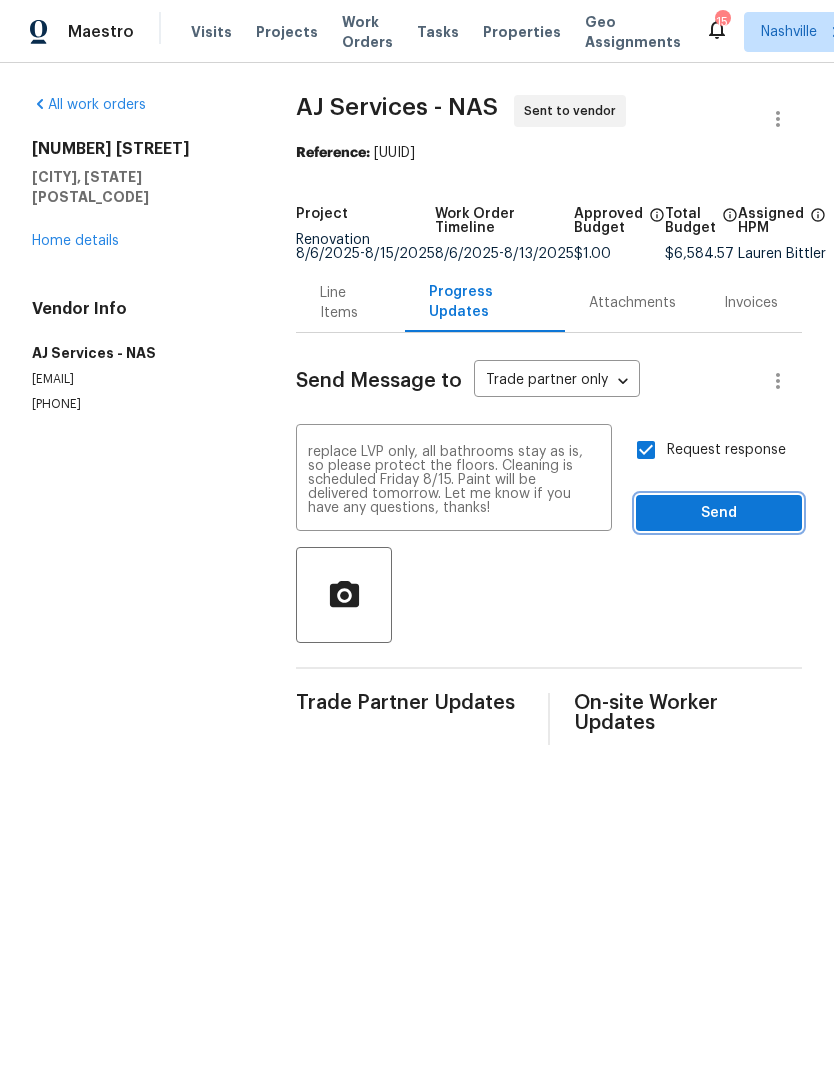 click on "Send" at bounding box center [719, 513] 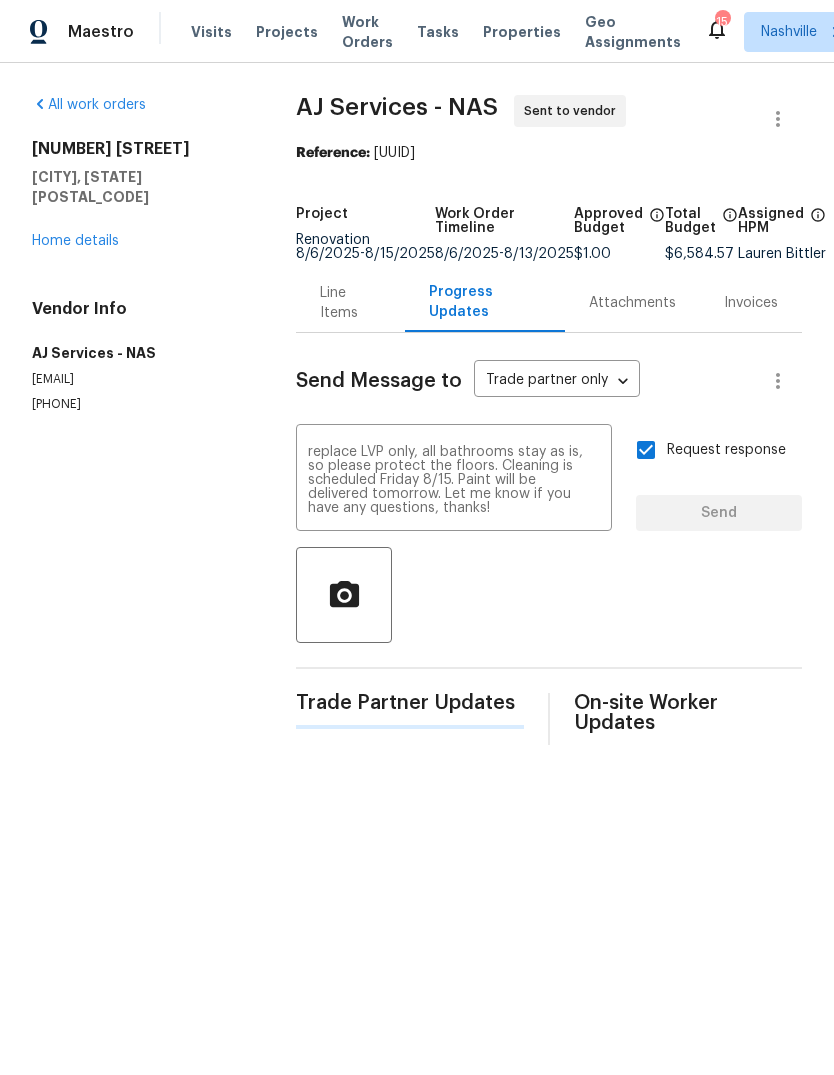 type 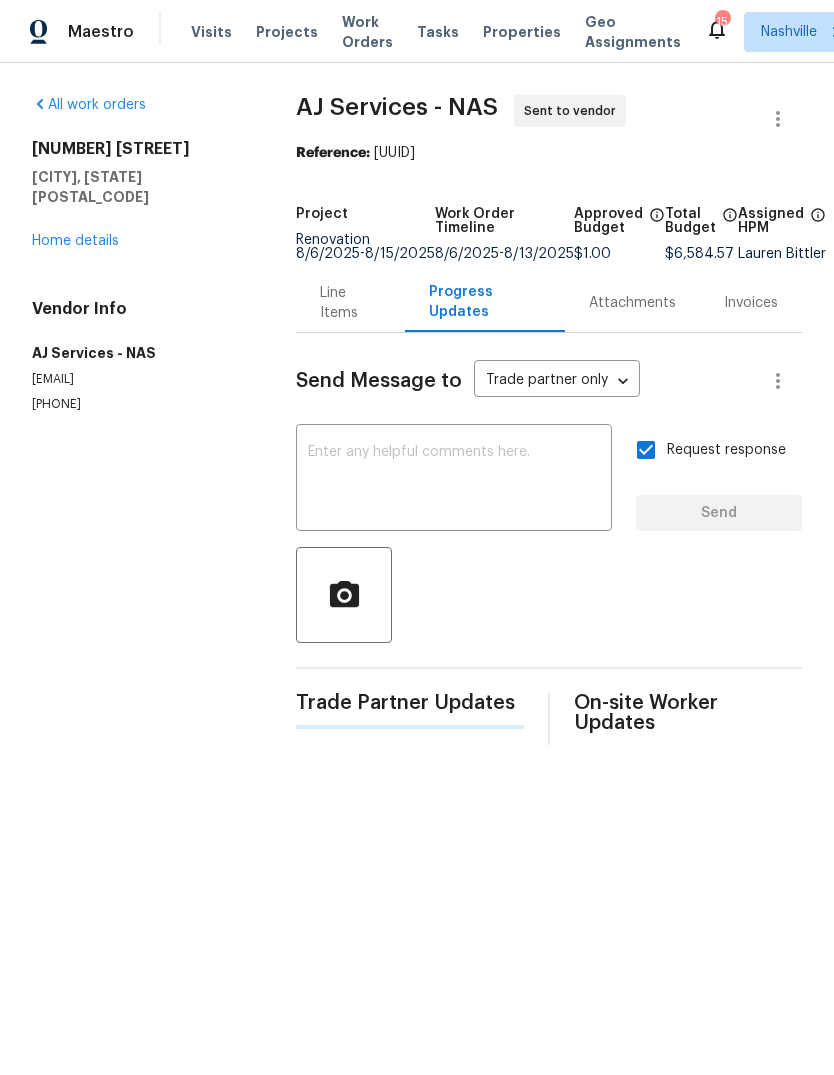scroll, scrollTop: 0, scrollLeft: 0, axis: both 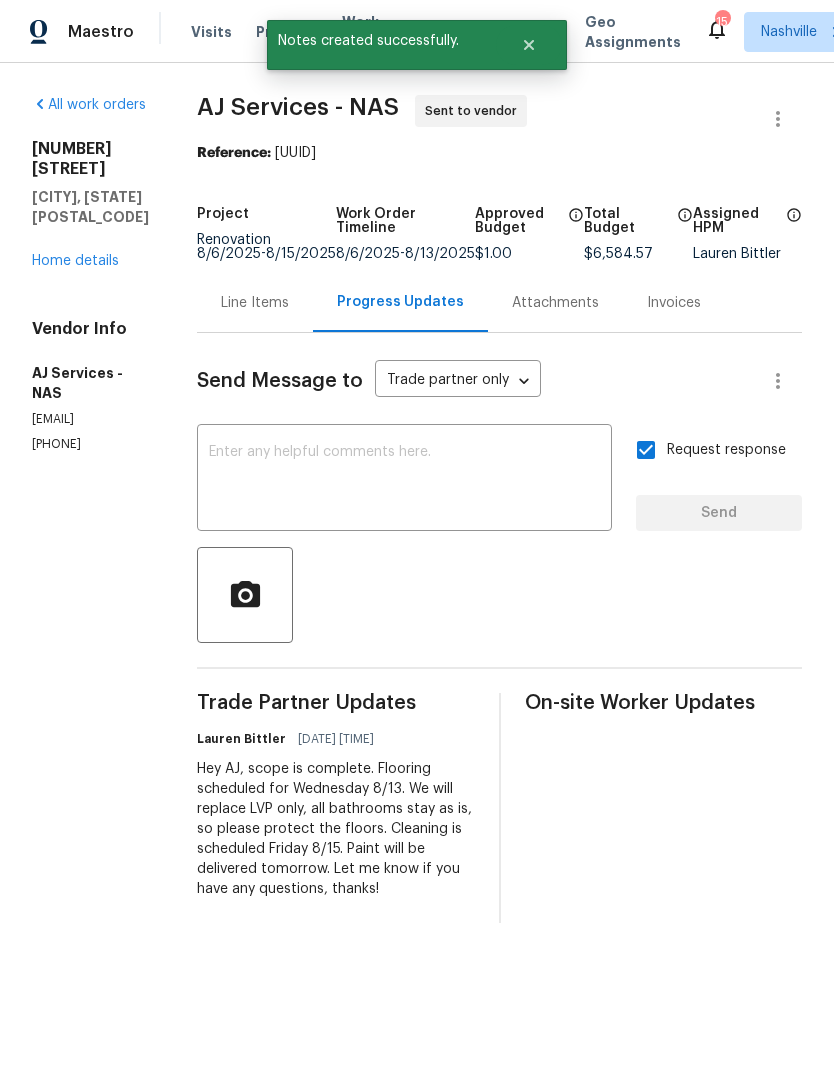 click on "[NUMBER] [STREET] [CITY], [STATE] [POSTAL_CODE] Home details" at bounding box center [90, 205] 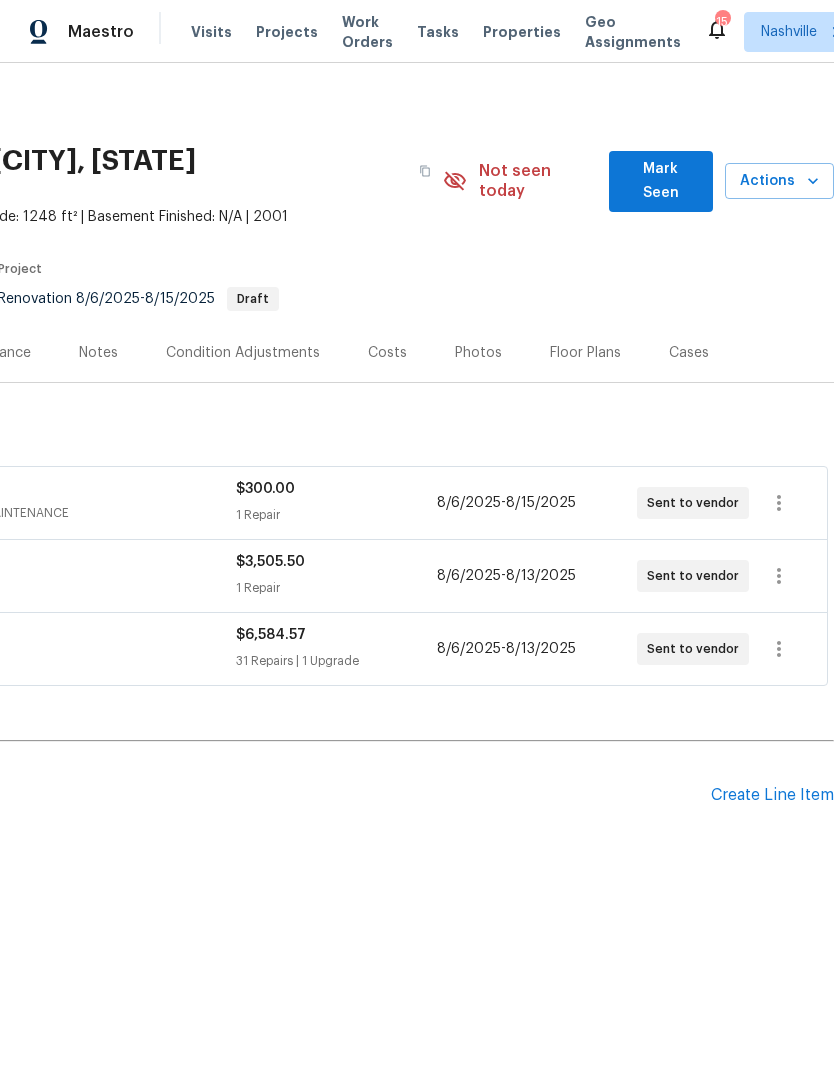 scroll, scrollTop: 0, scrollLeft: 296, axis: horizontal 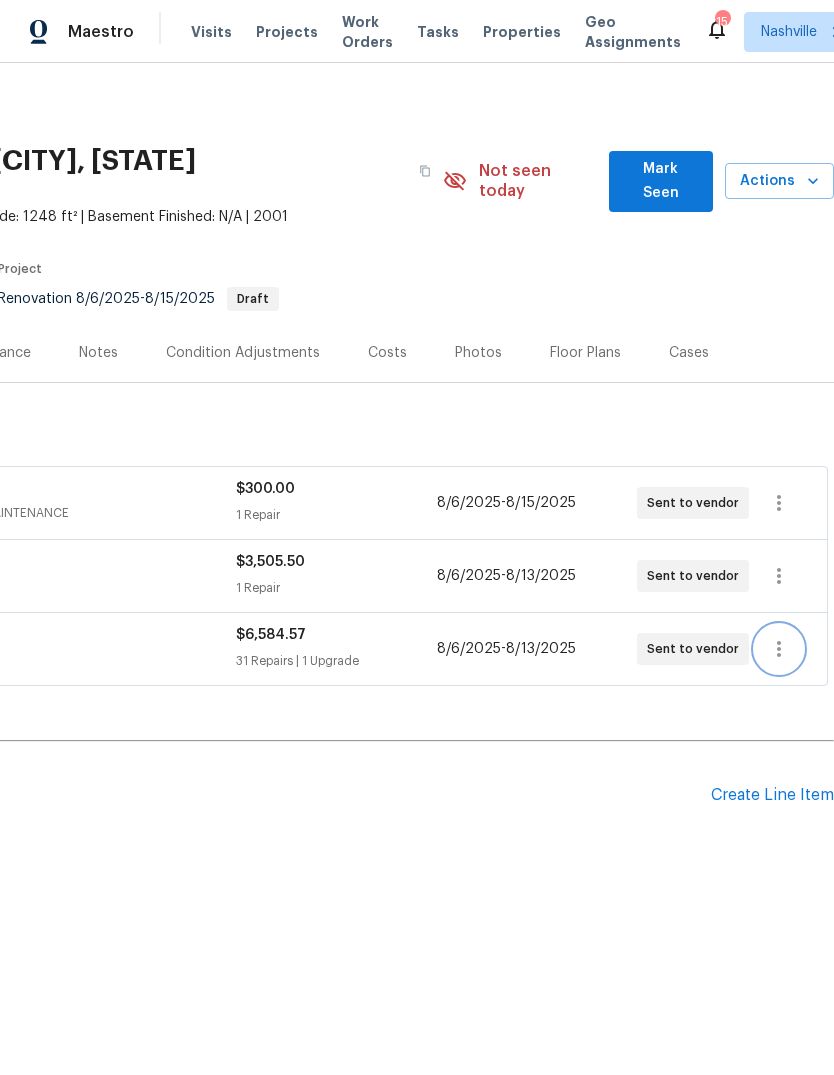 click 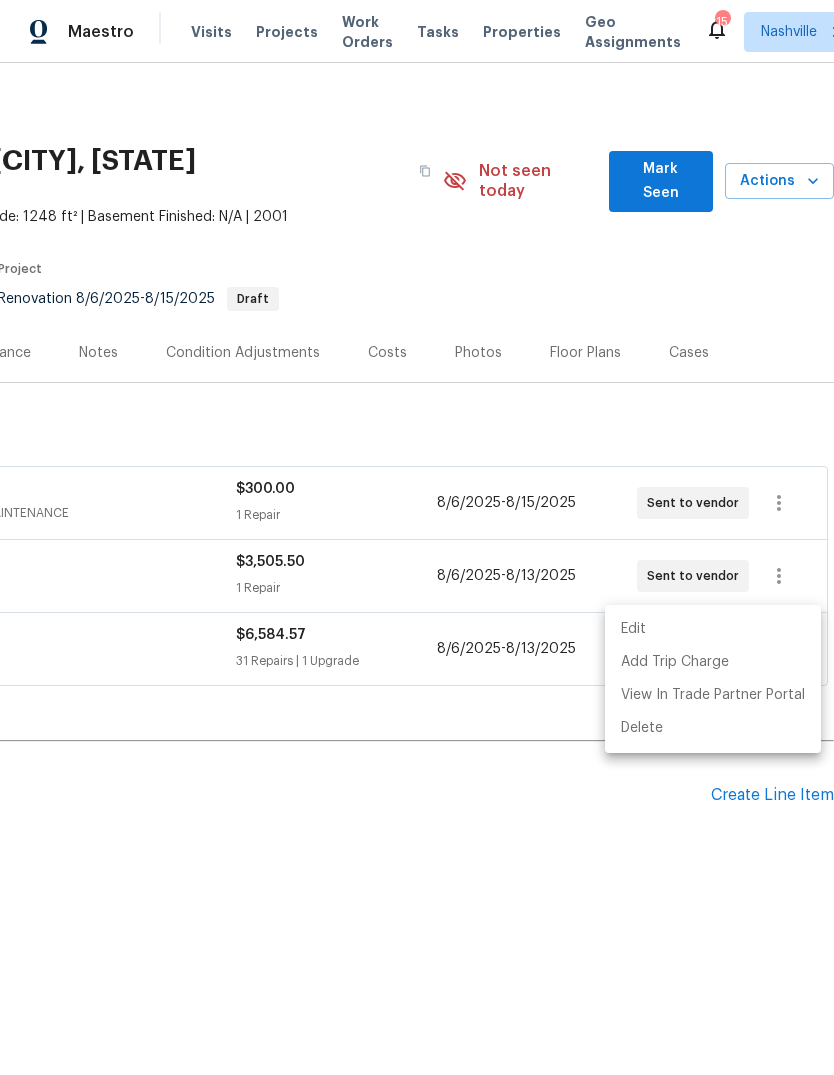click on "Edit" at bounding box center (713, 629) 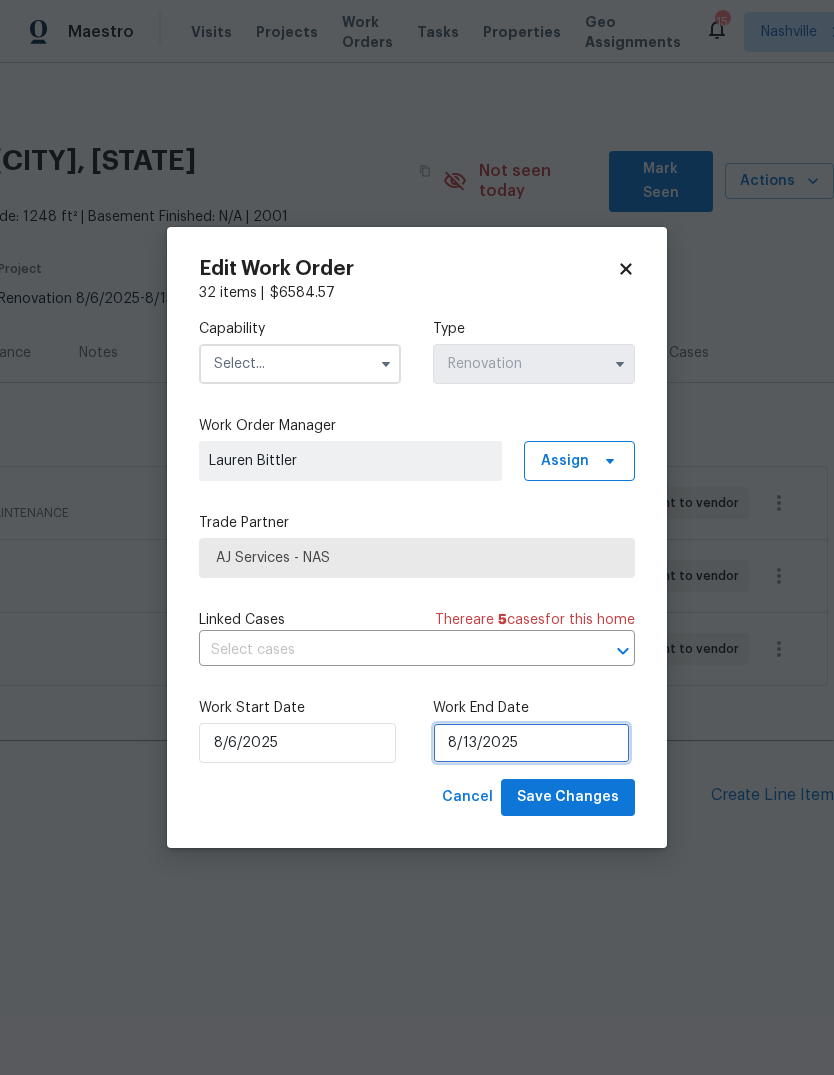 click on "8/13/2025" at bounding box center (531, 743) 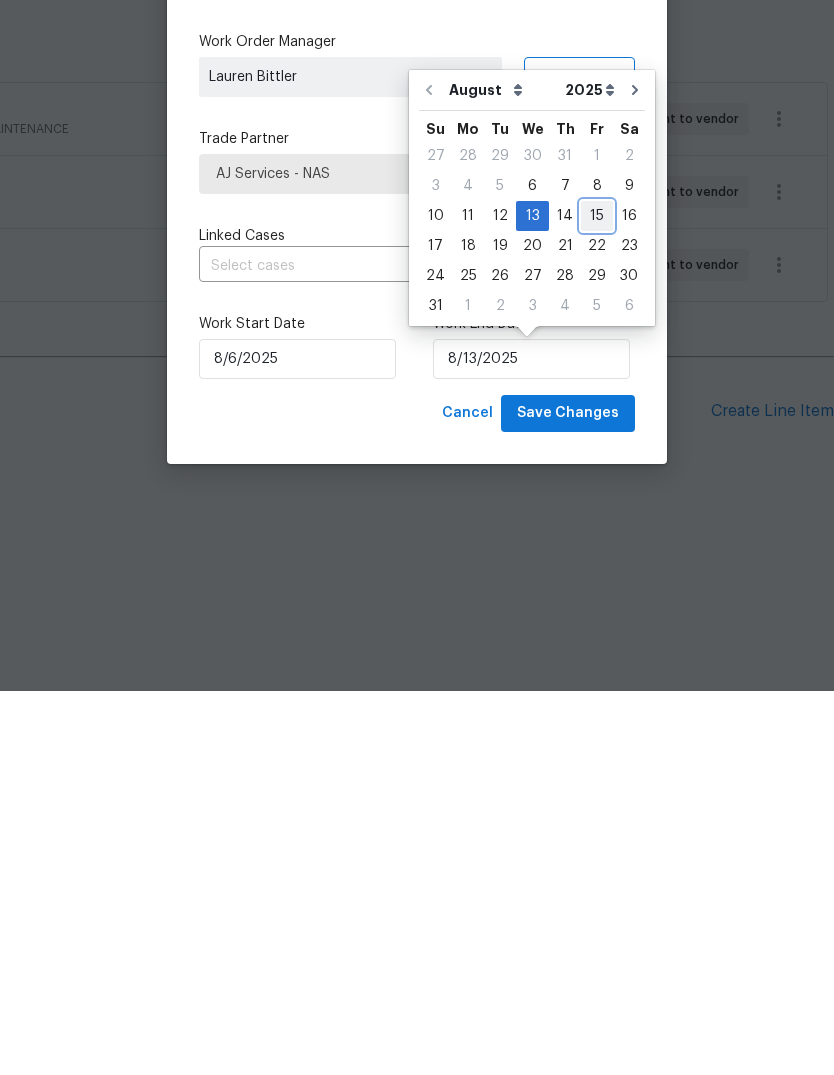 click on "15" at bounding box center (597, 600) 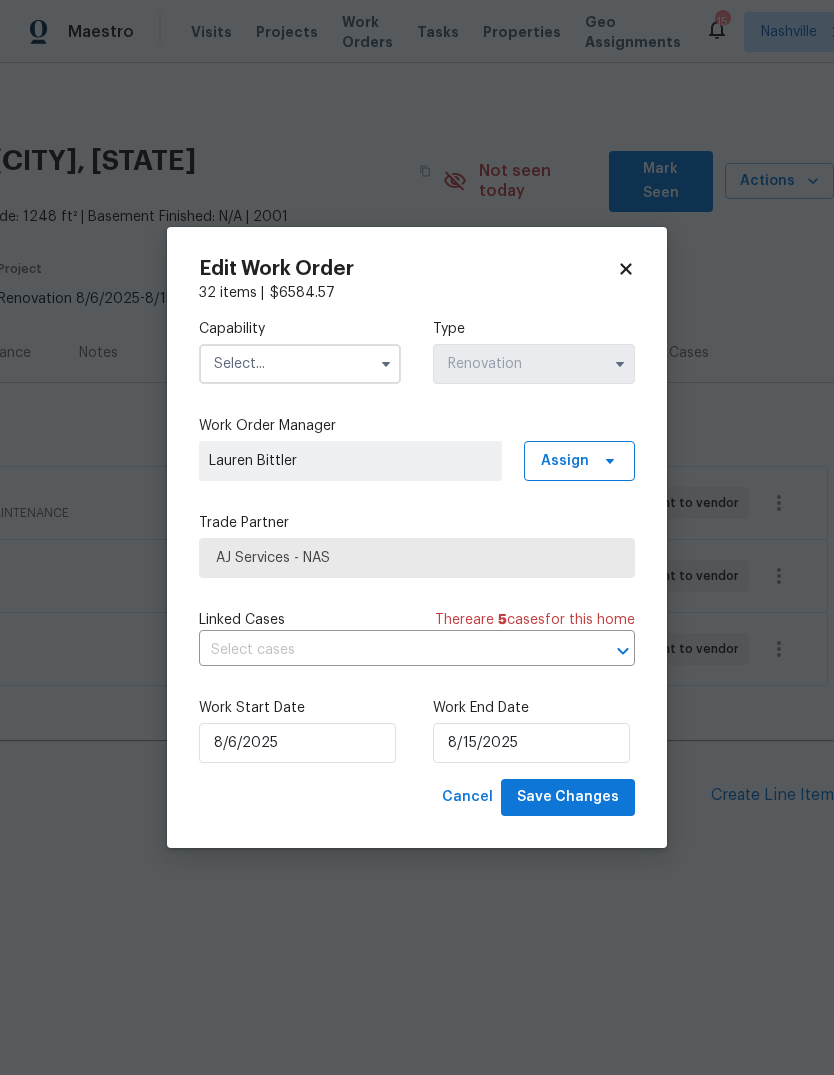 click at bounding box center [300, 364] 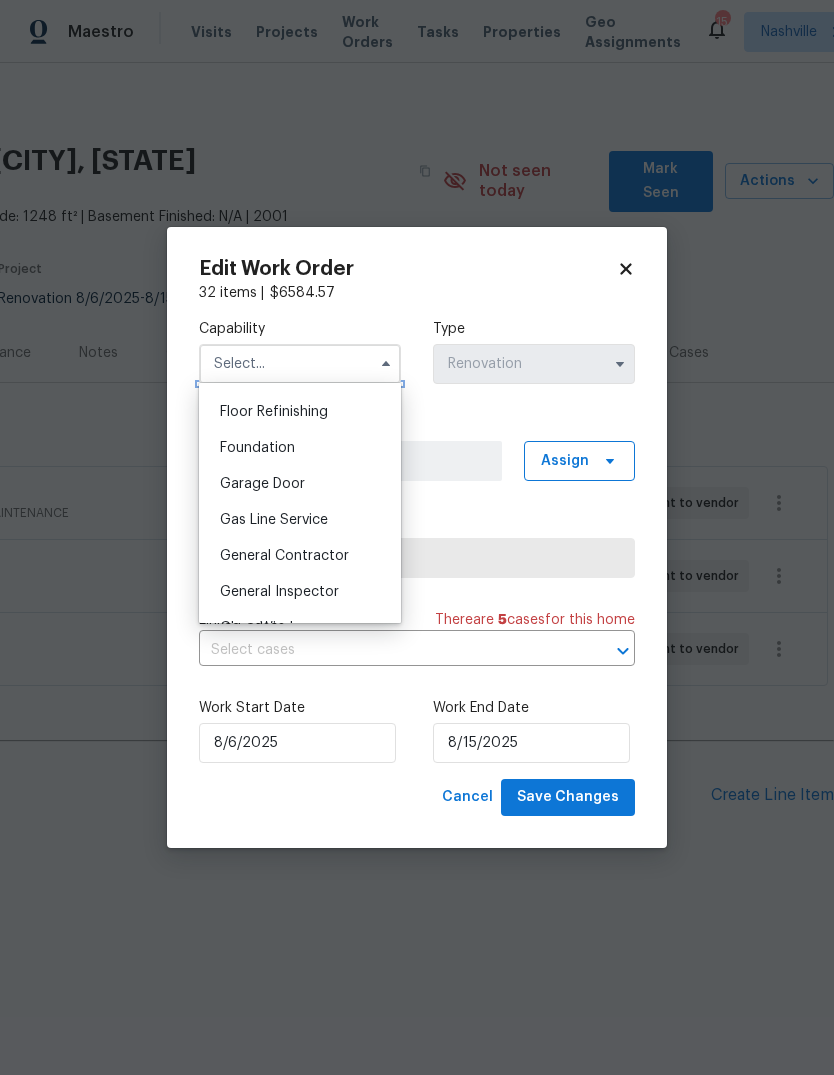 scroll, scrollTop: 806, scrollLeft: 0, axis: vertical 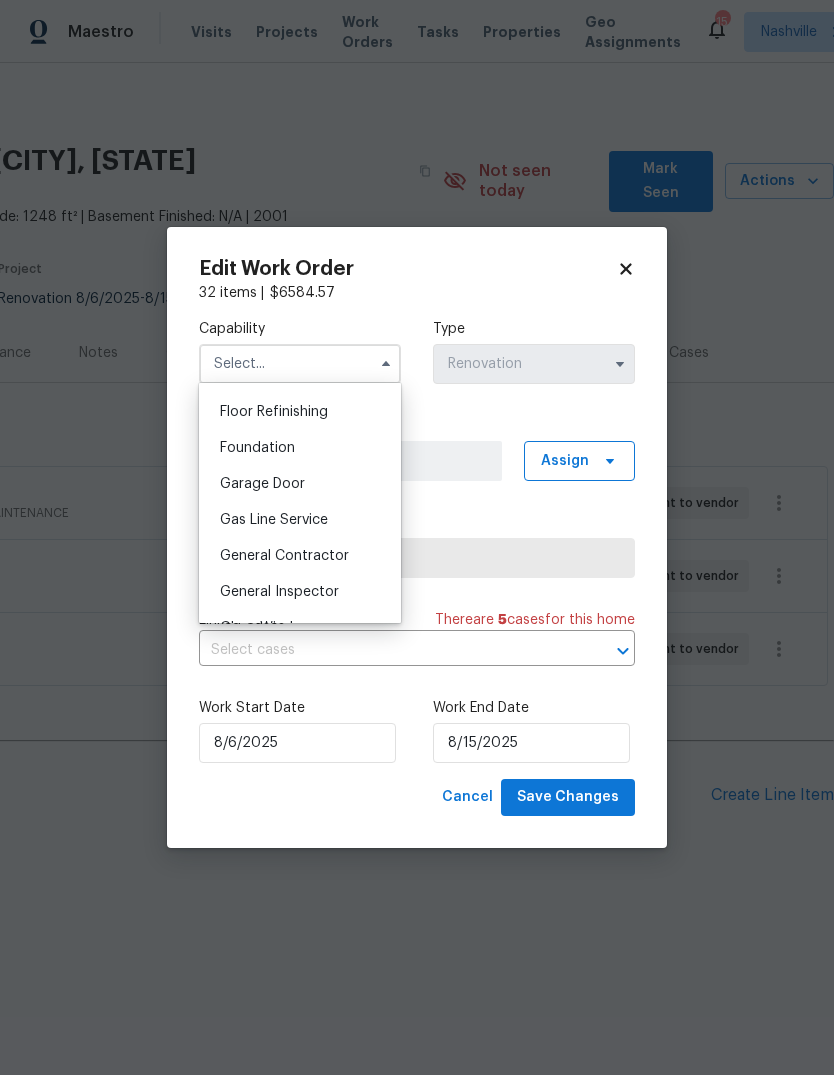 click on "General Contractor" at bounding box center [284, 556] 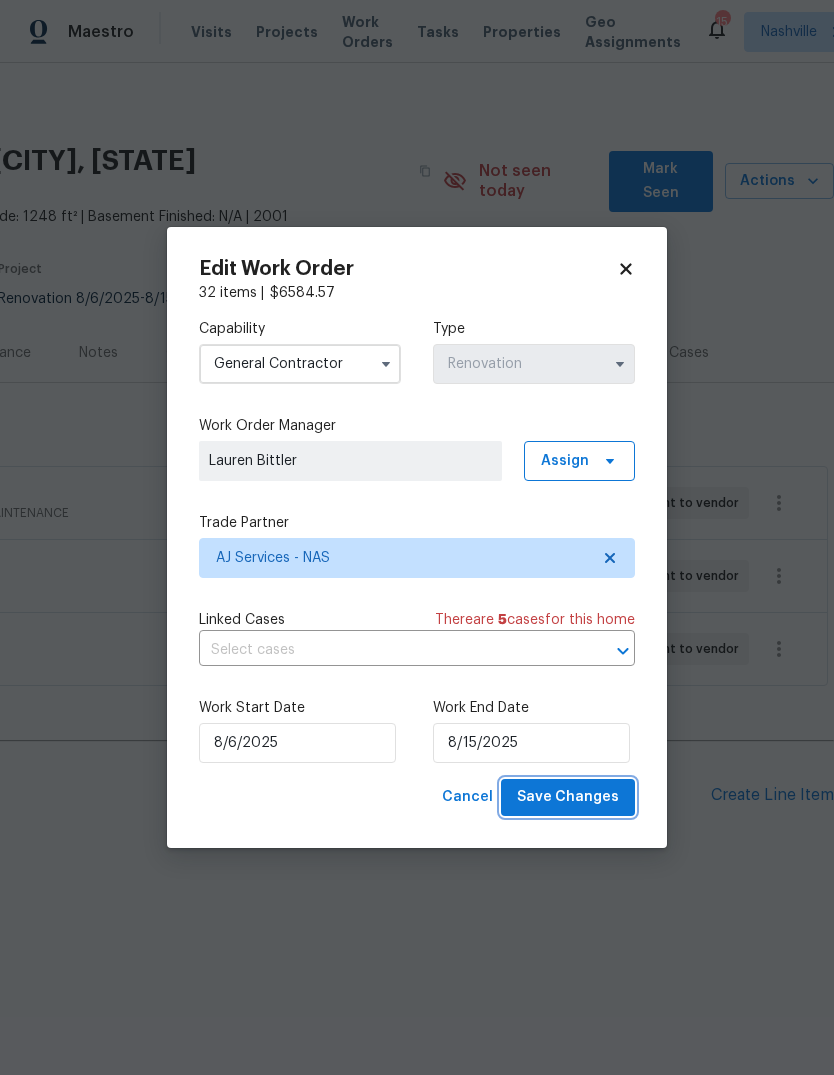 click on "Save Changes" at bounding box center (568, 797) 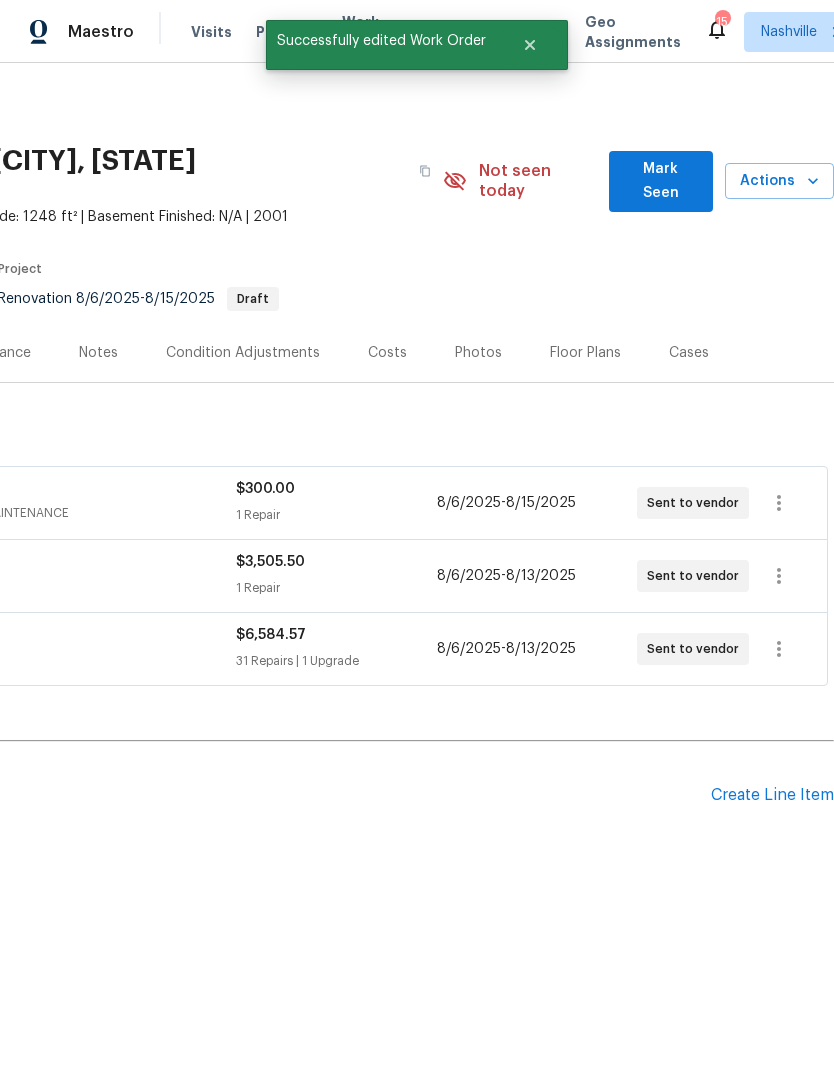 scroll, scrollTop: 0, scrollLeft: 296, axis: horizontal 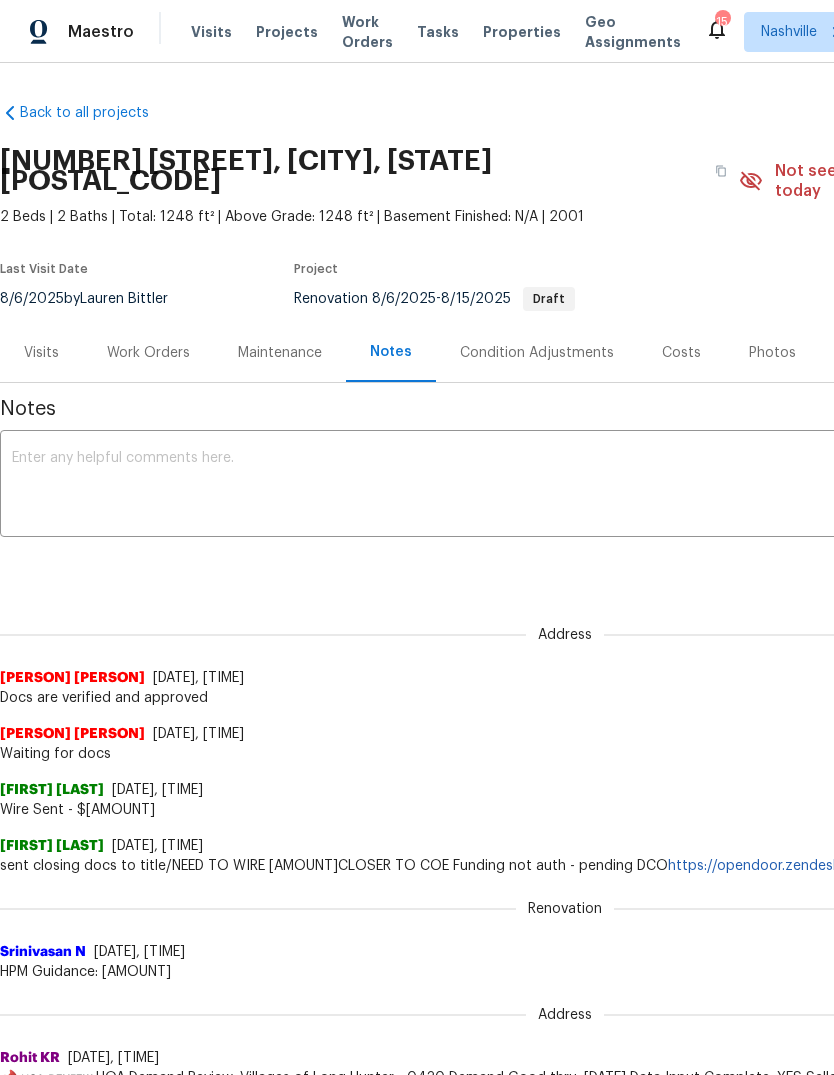 click on "Work Orders" at bounding box center [148, 353] 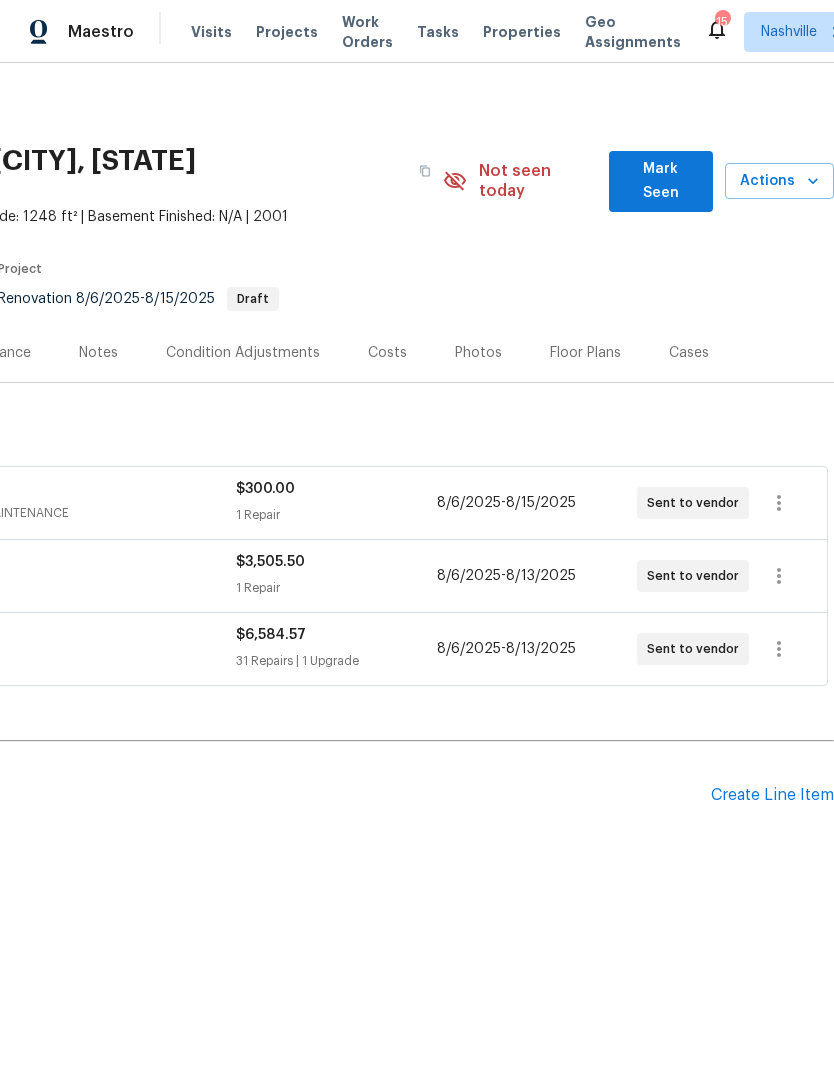 scroll, scrollTop: 0, scrollLeft: 296, axis: horizontal 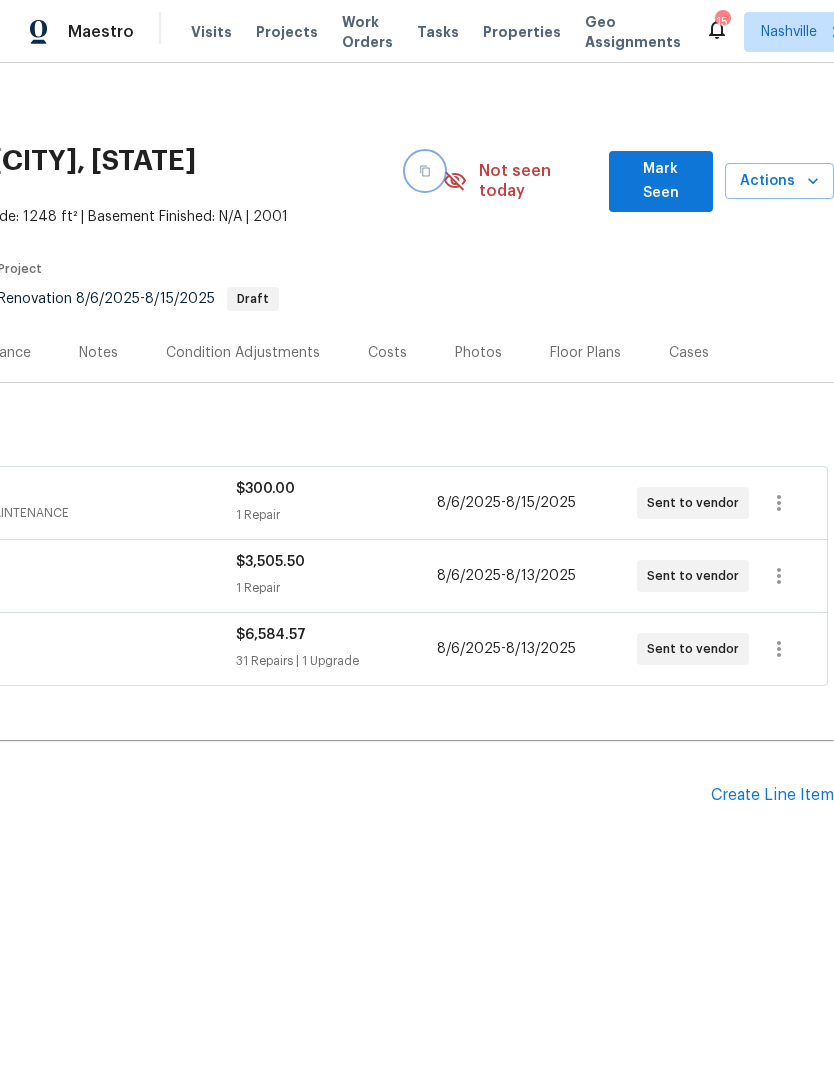 click 